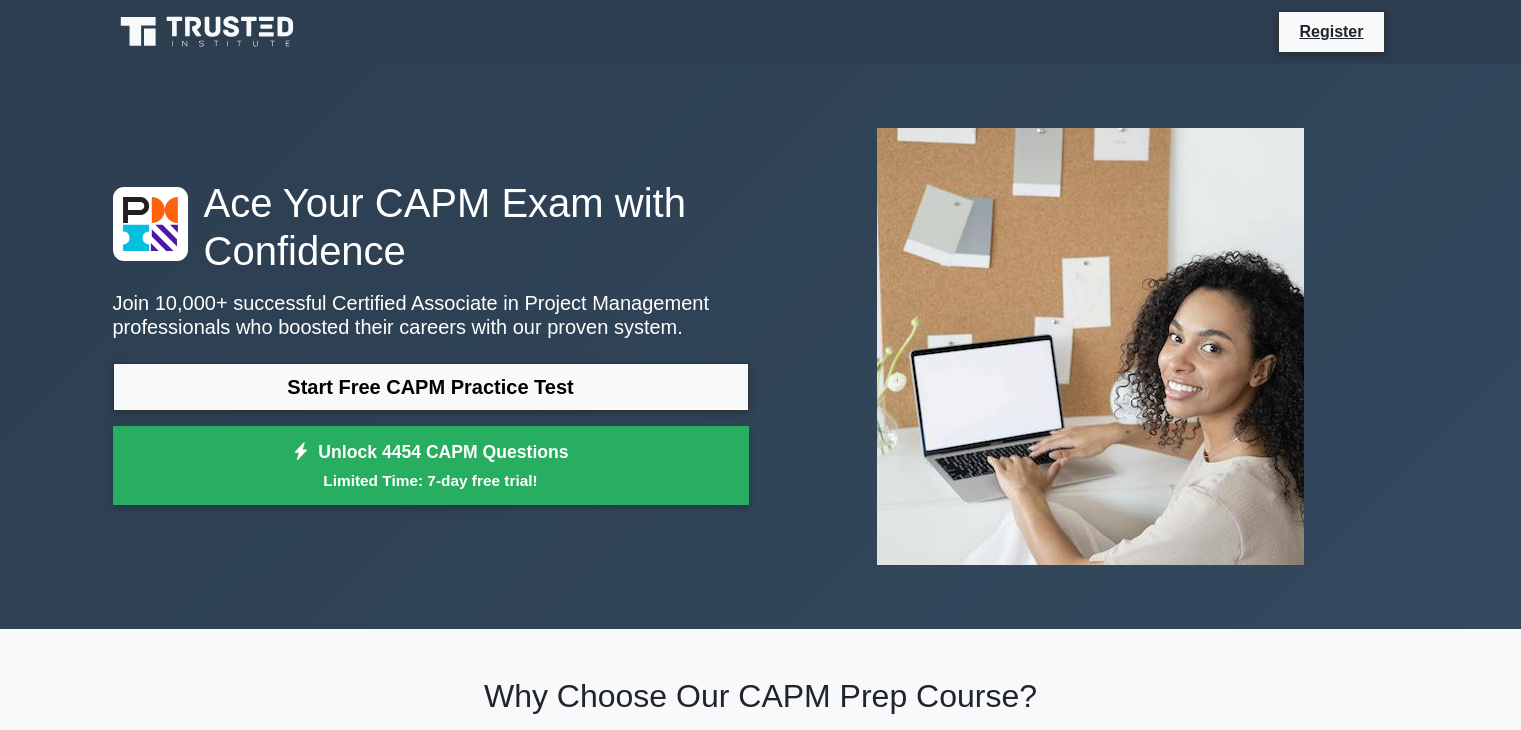 scroll, scrollTop: 0, scrollLeft: 0, axis: both 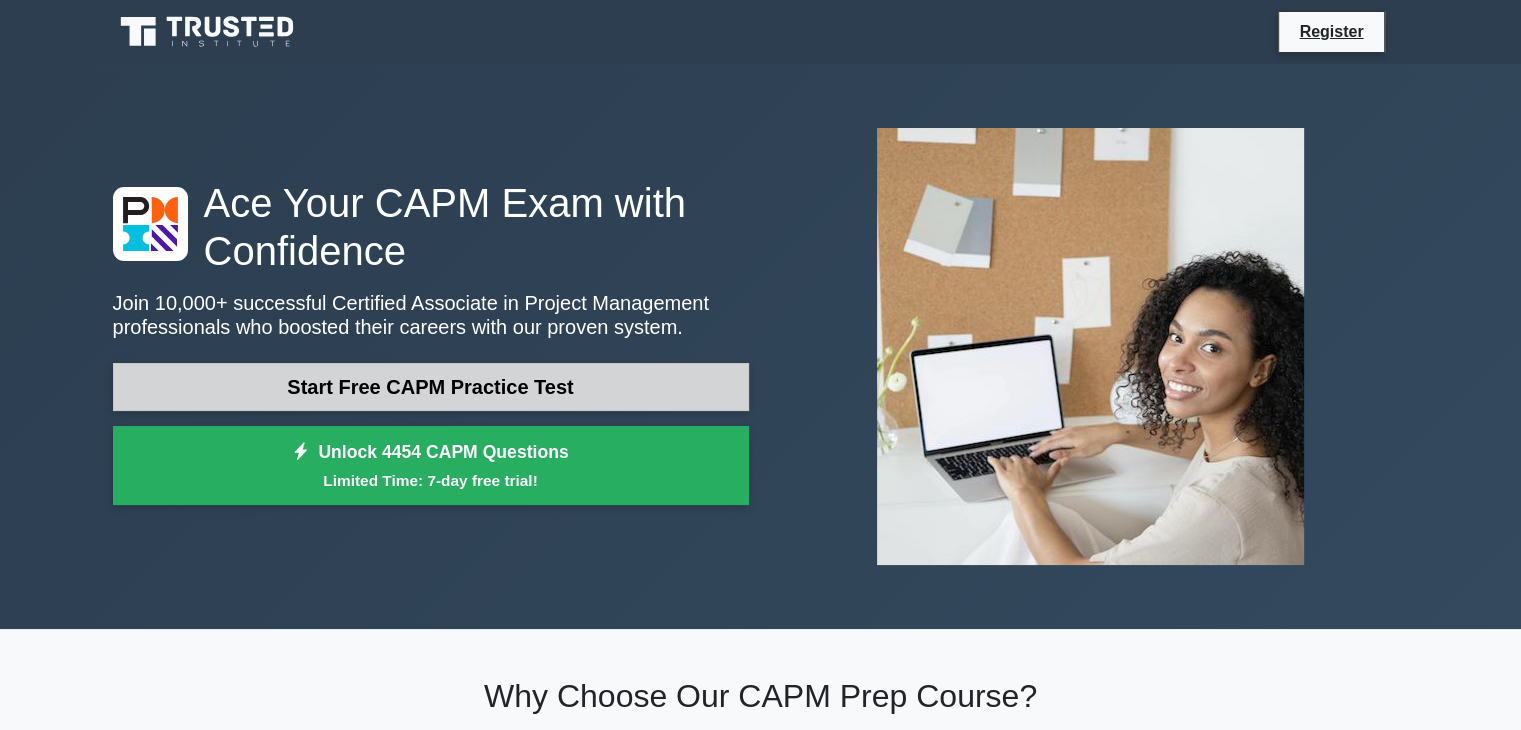 click on "Start Free CAPM Practice Test" at bounding box center (431, 387) 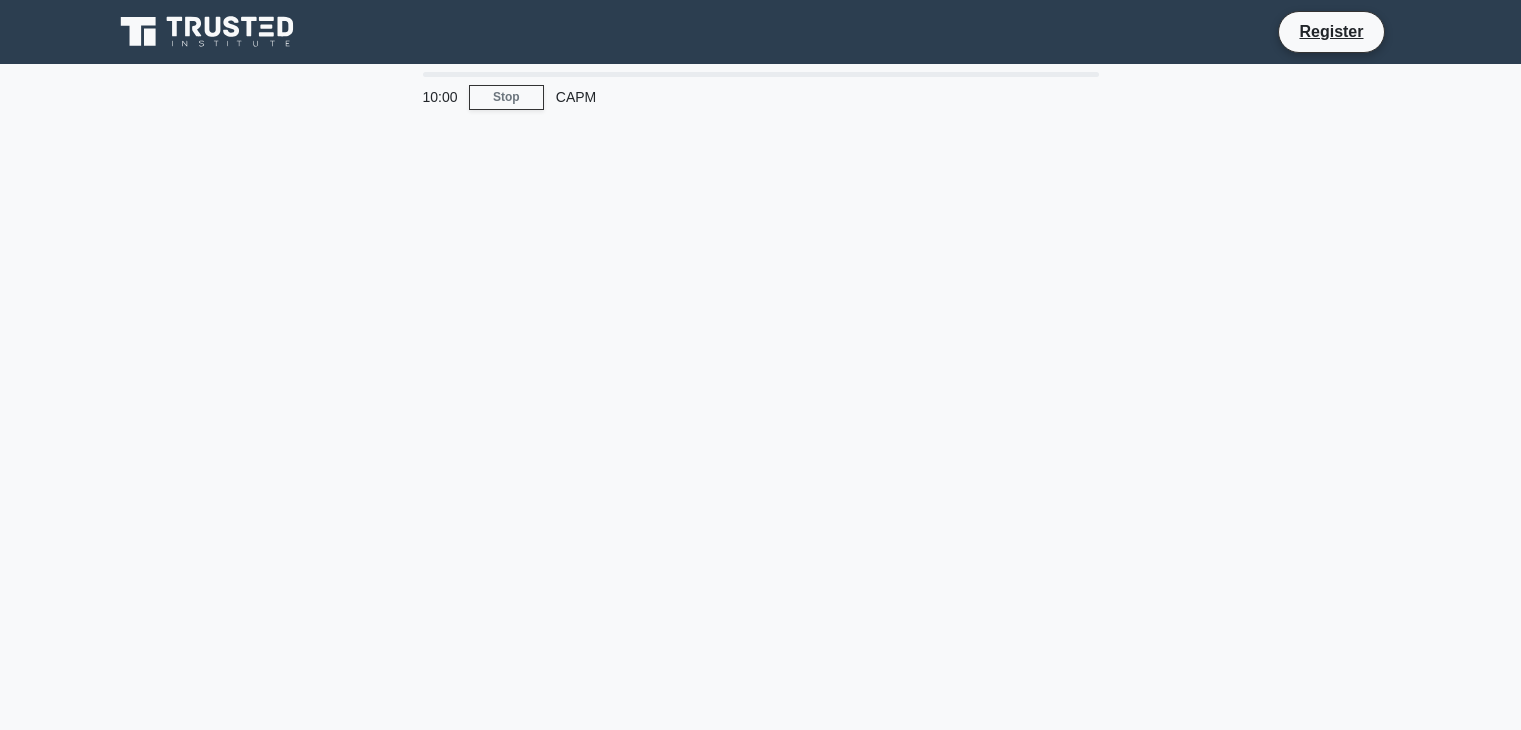 scroll, scrollTop: 0, scrollLeft: 0, axis: both 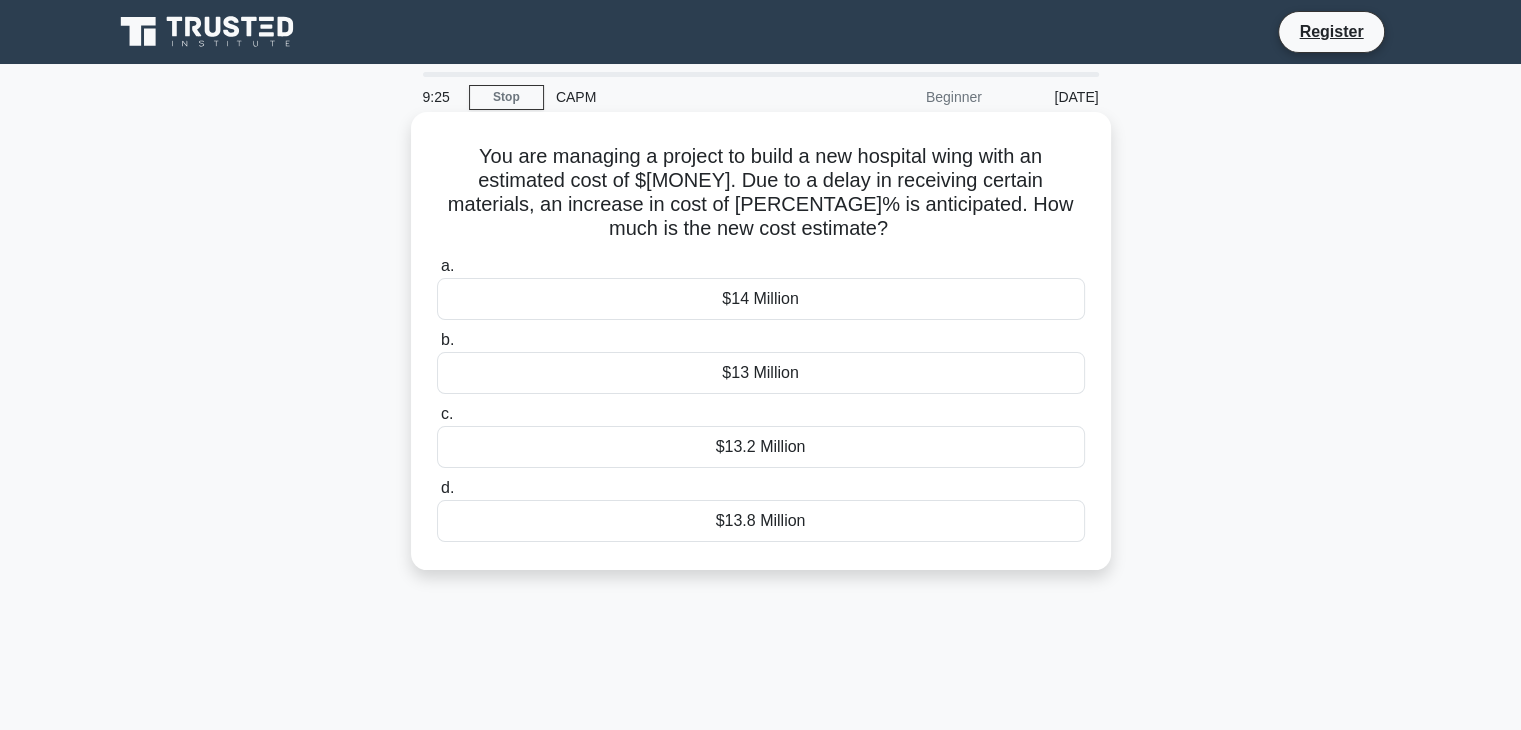click on "$13.8 Million" at bounding box center (761, 521) 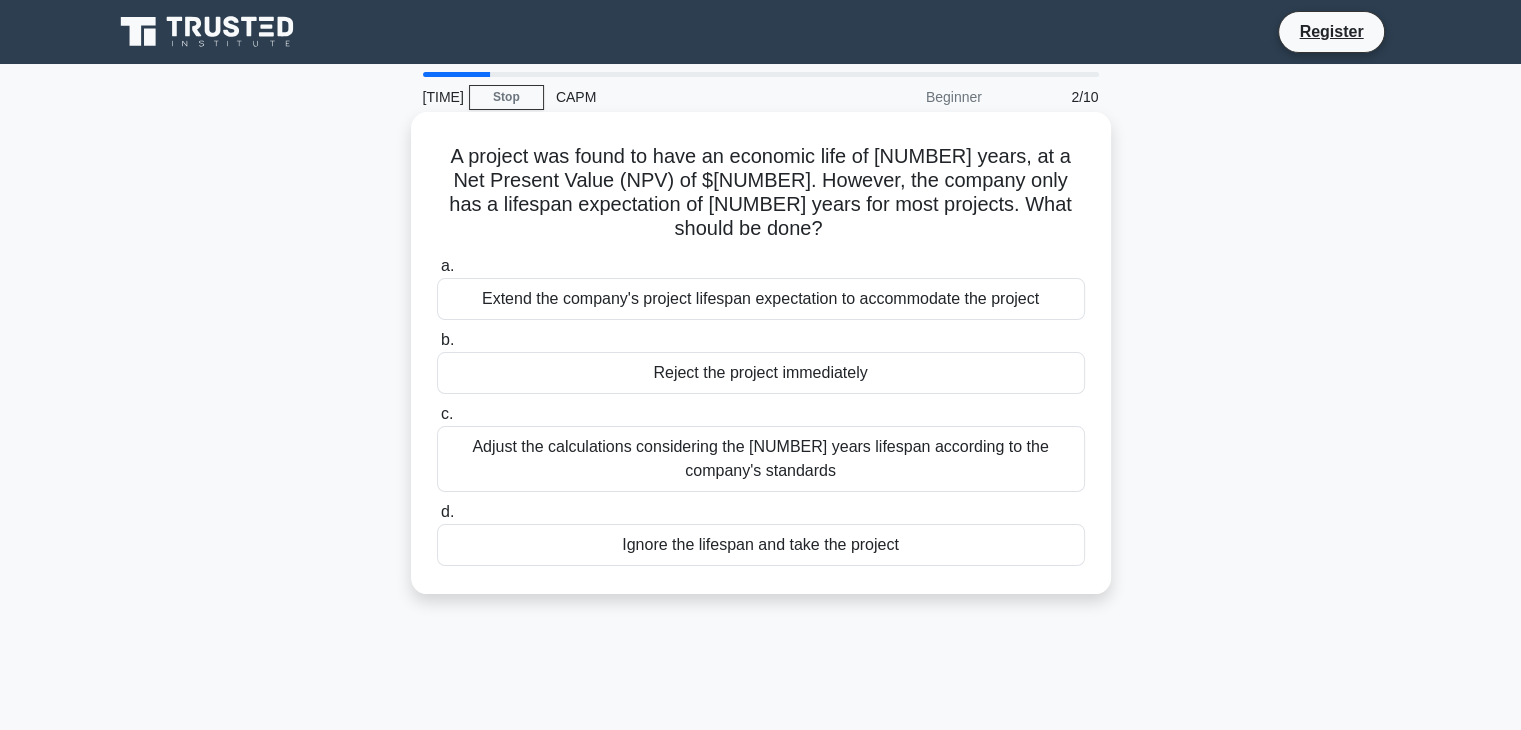 click on "Adjust the calculations considering the 7 years lifespan according to the company's standards" at bounding box center (761, 459) 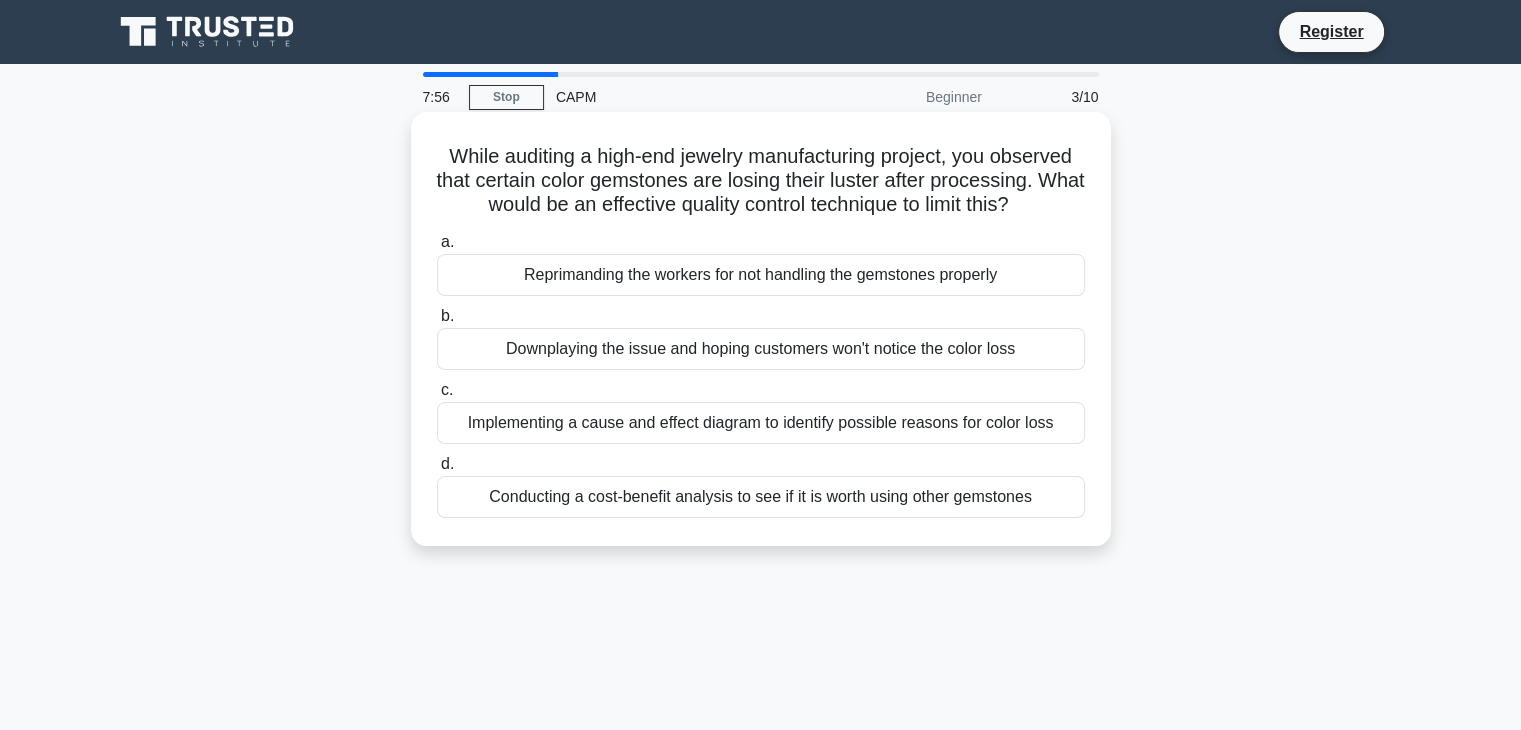 click on "Implementing a cause and effect diagram to identify possible reasons for color loss" at bounding box center [761, 423] 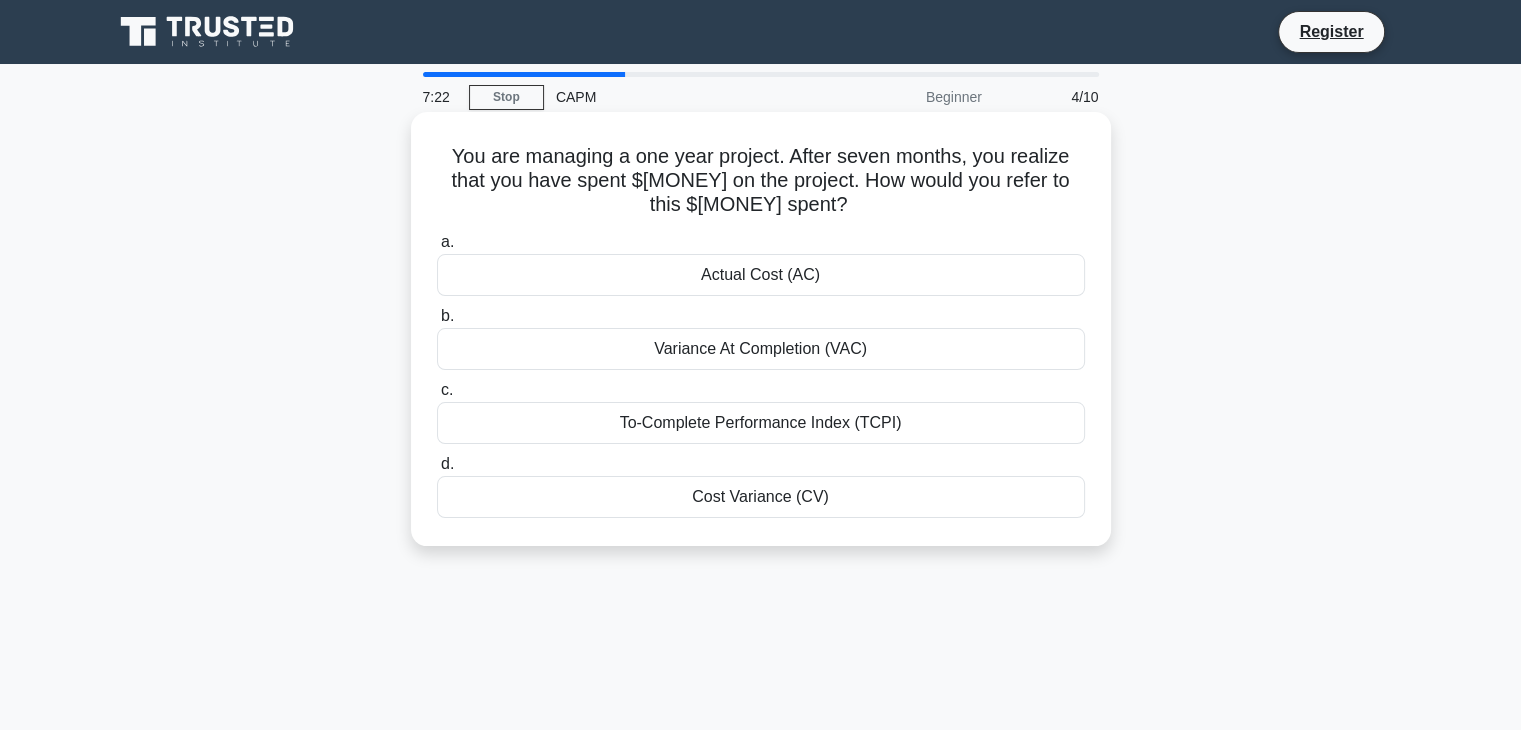 click on "Actual Cost (AC)" at bounding box center (761, 275) 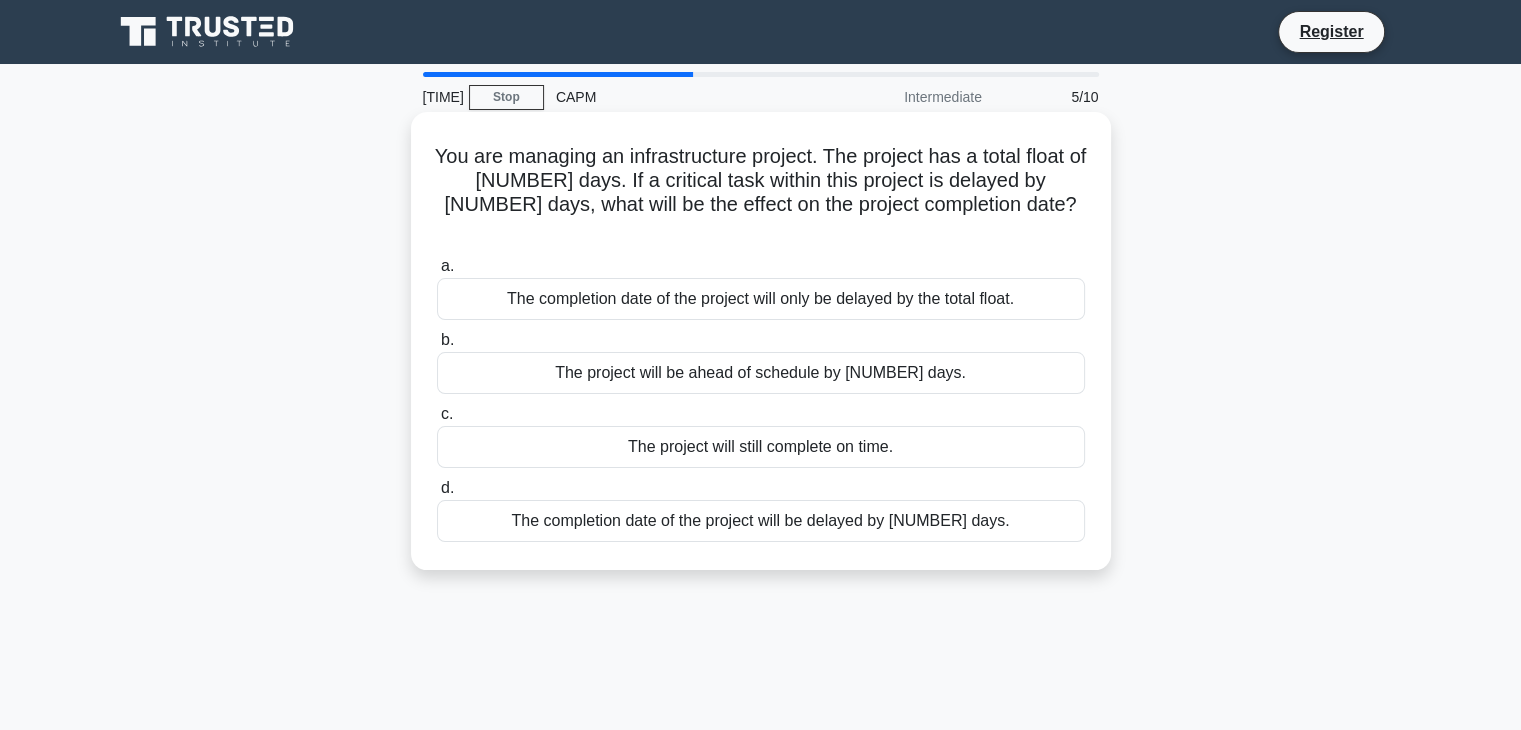 click on "The completion date of the project will be delayed by 5 days." at bounding box center (761, 521) 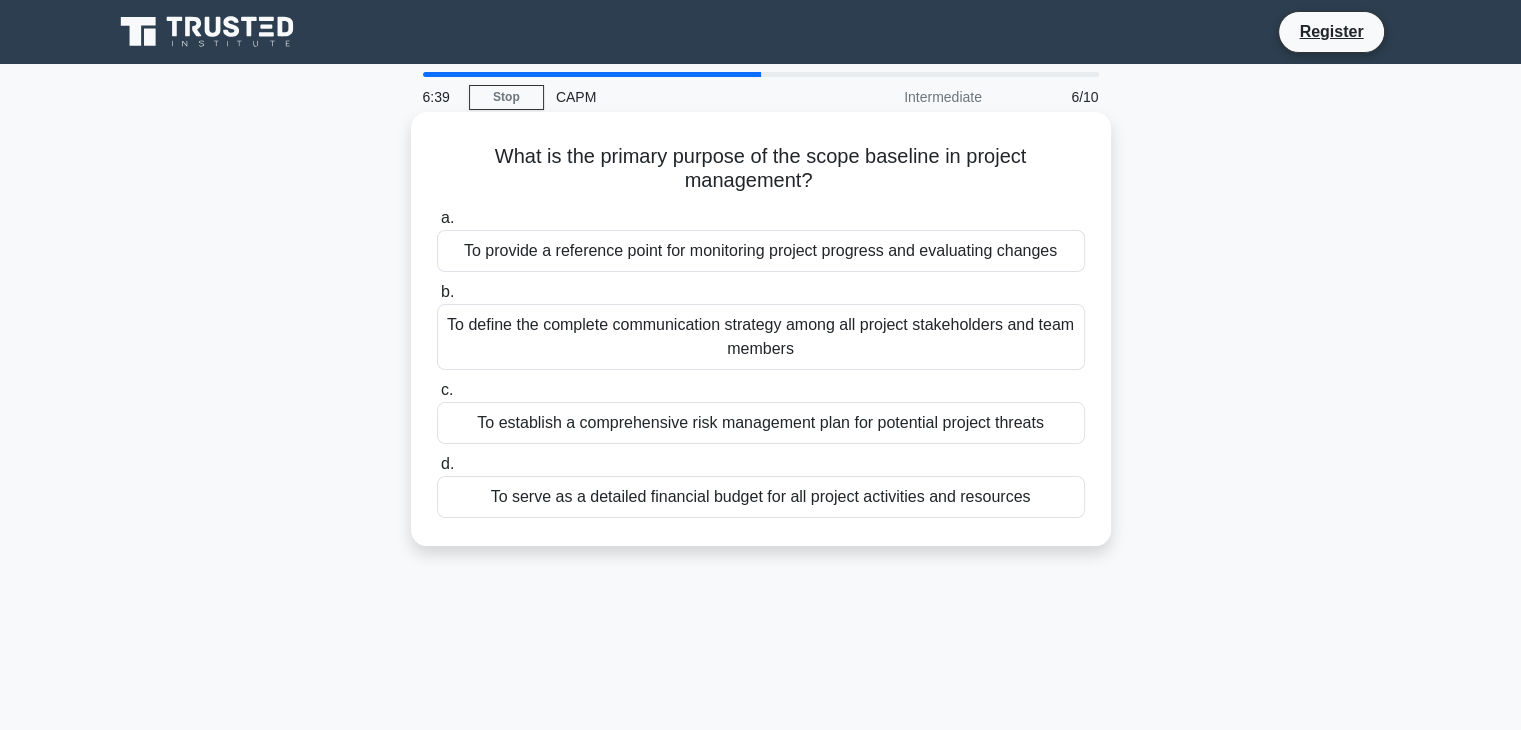 click on "To define the complete communication strategy among all project stakeholders and team members" at bounding box center [761, 337] 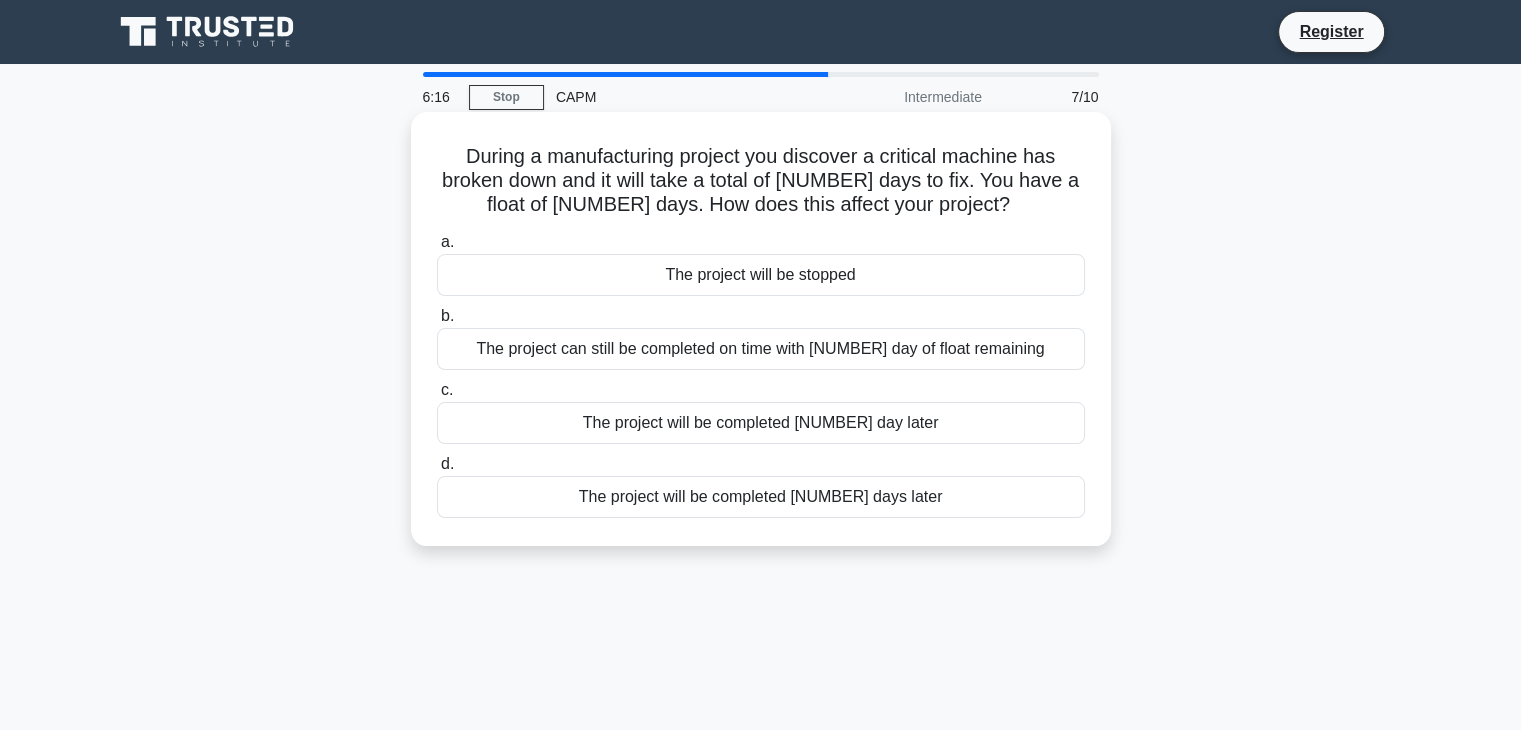 click on "The project can still be completed on time with 1 day of float remaining" at bounding box center [761, 349] 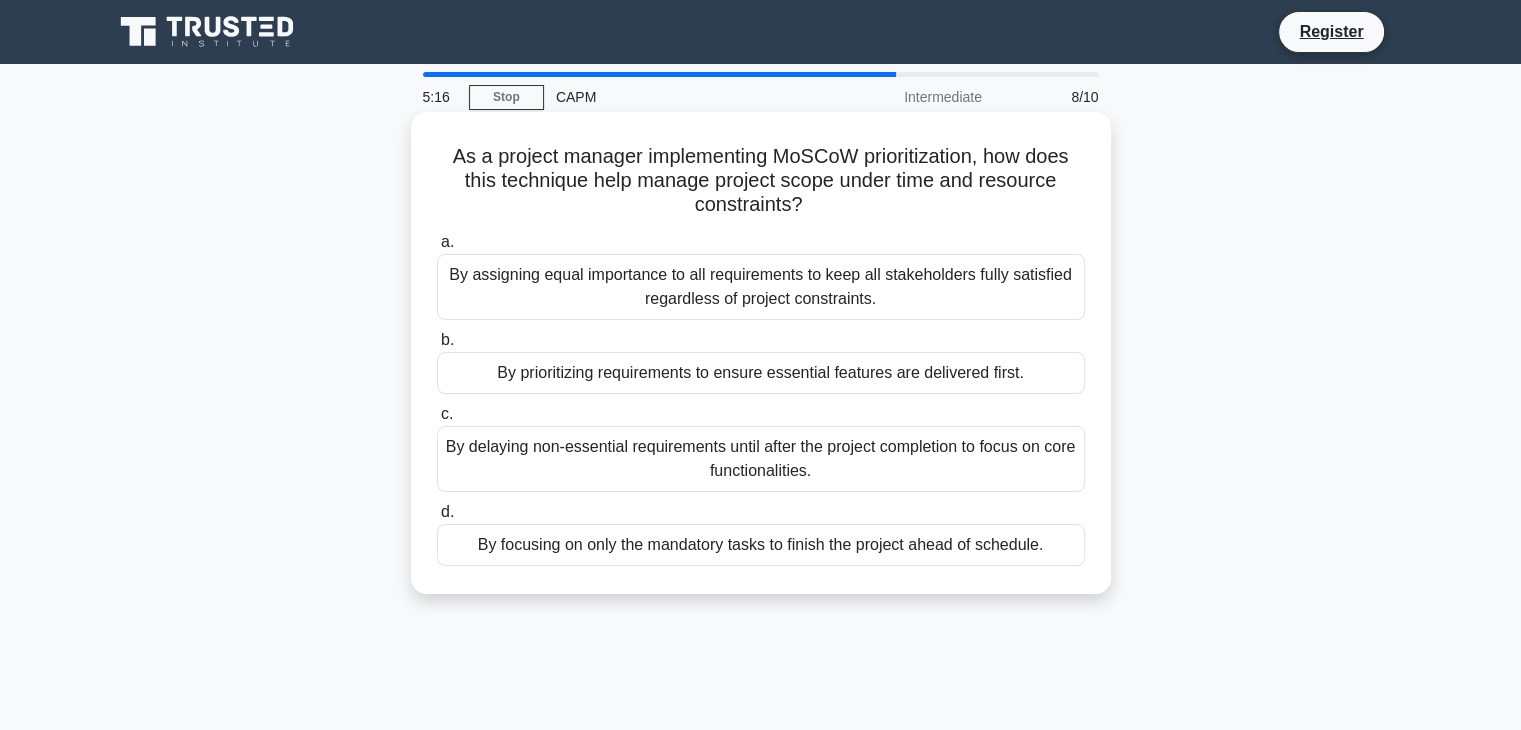 click on "By prioritizing requirements to ensure essential features are delivered first." at bounding box center [761, 373] 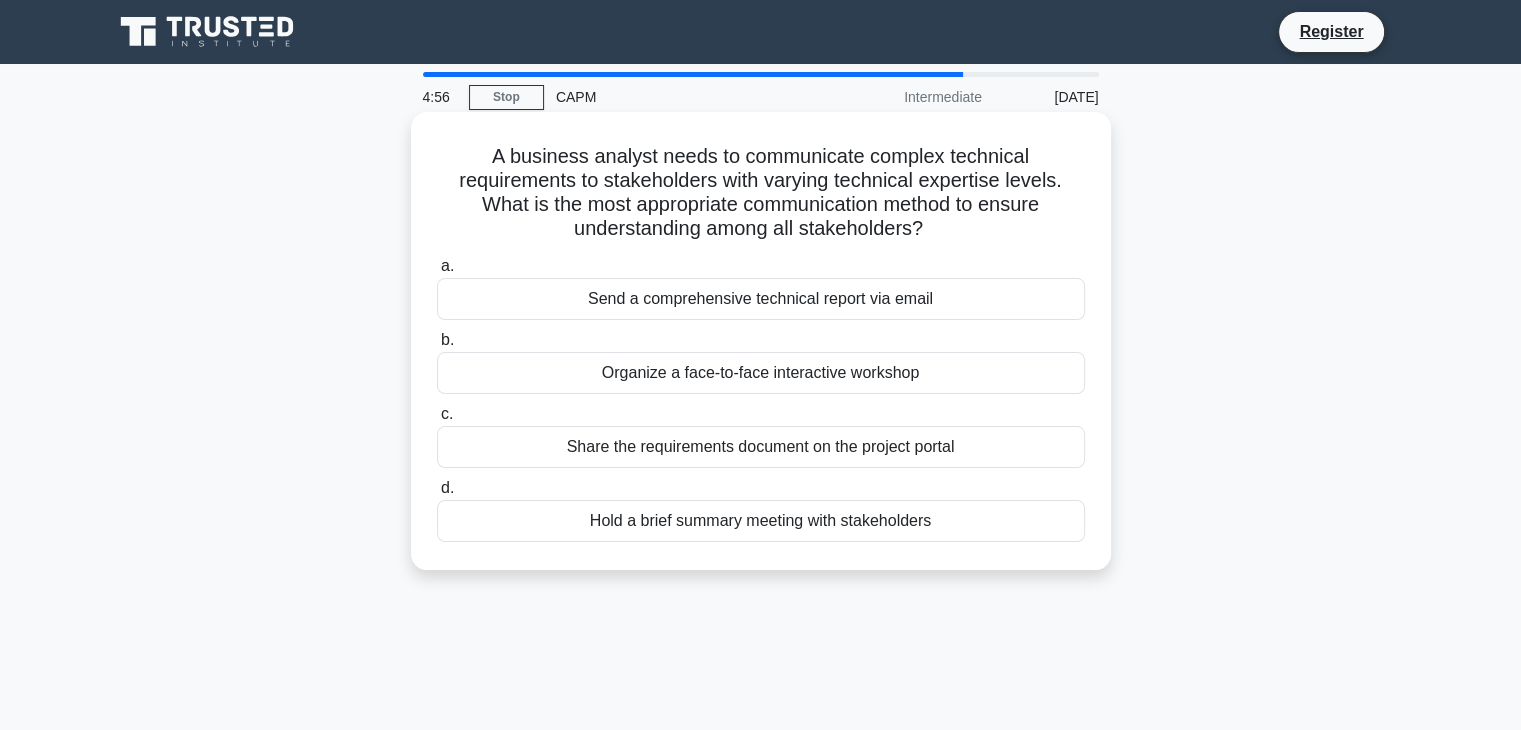 click on "Organize a face-to-face interactive workshop" at bounding box center [761, 373] 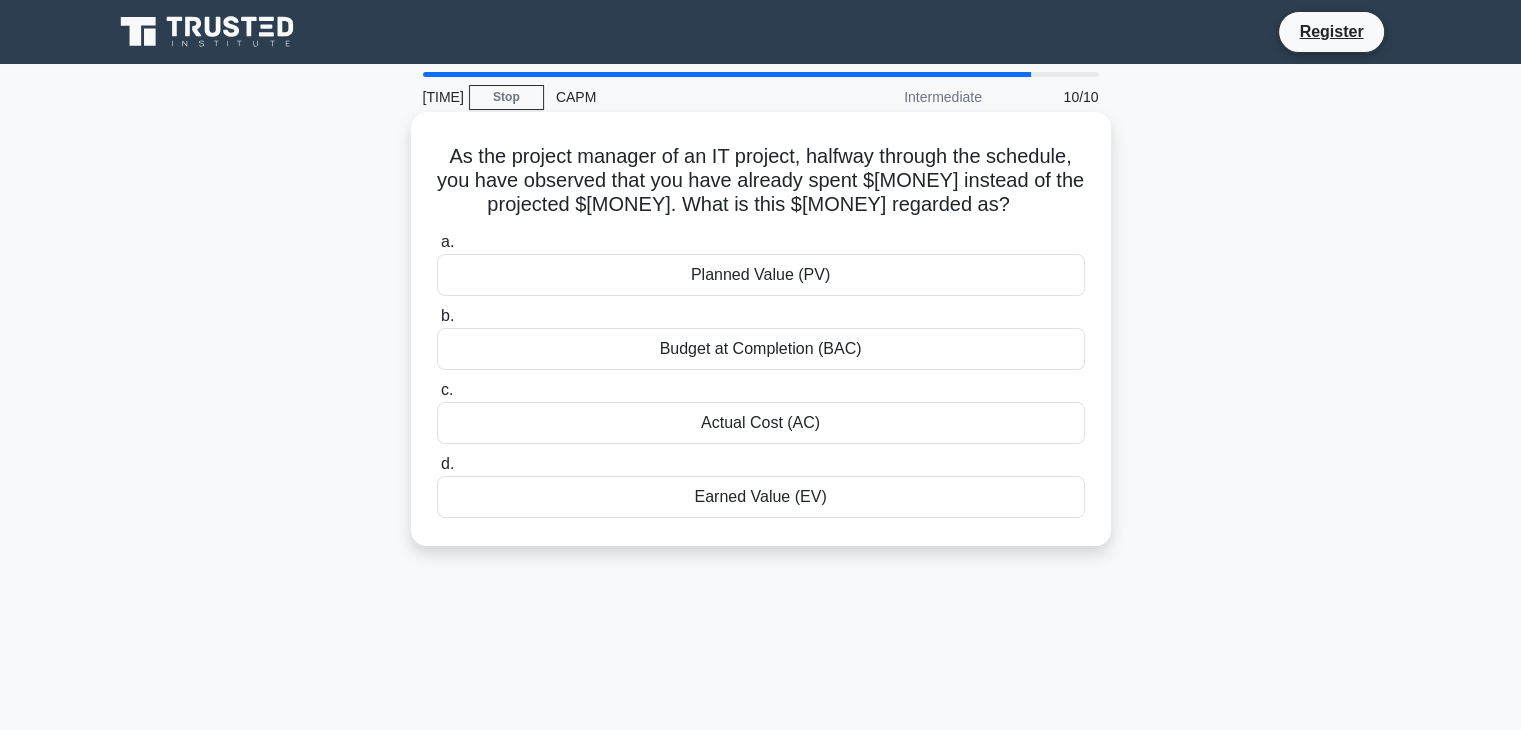 click on "Earned Value (EV)" at bounding box center [761, 497] 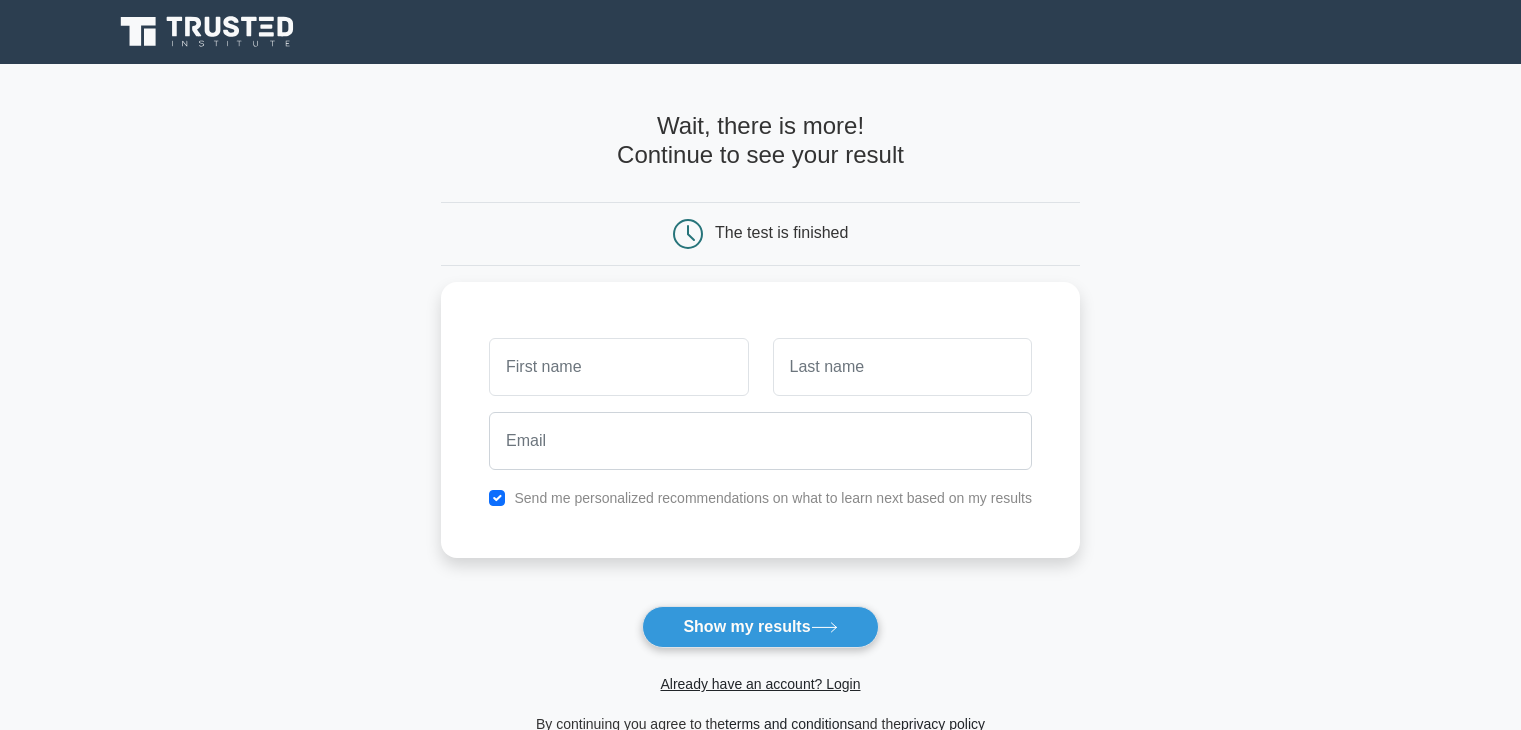 scroll, scrollTop: 0, scrollLeft: 0, axis: both 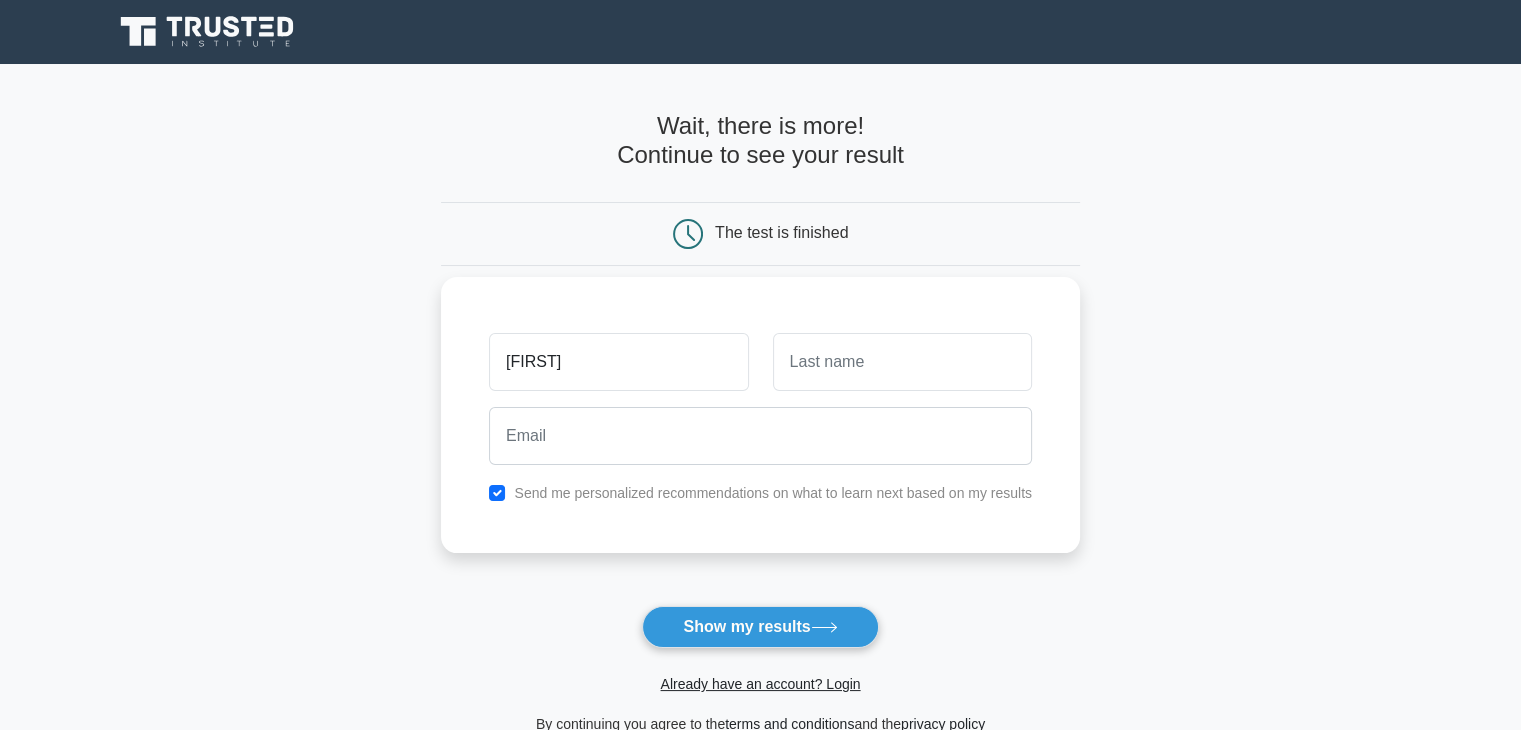 type on "Kareem" 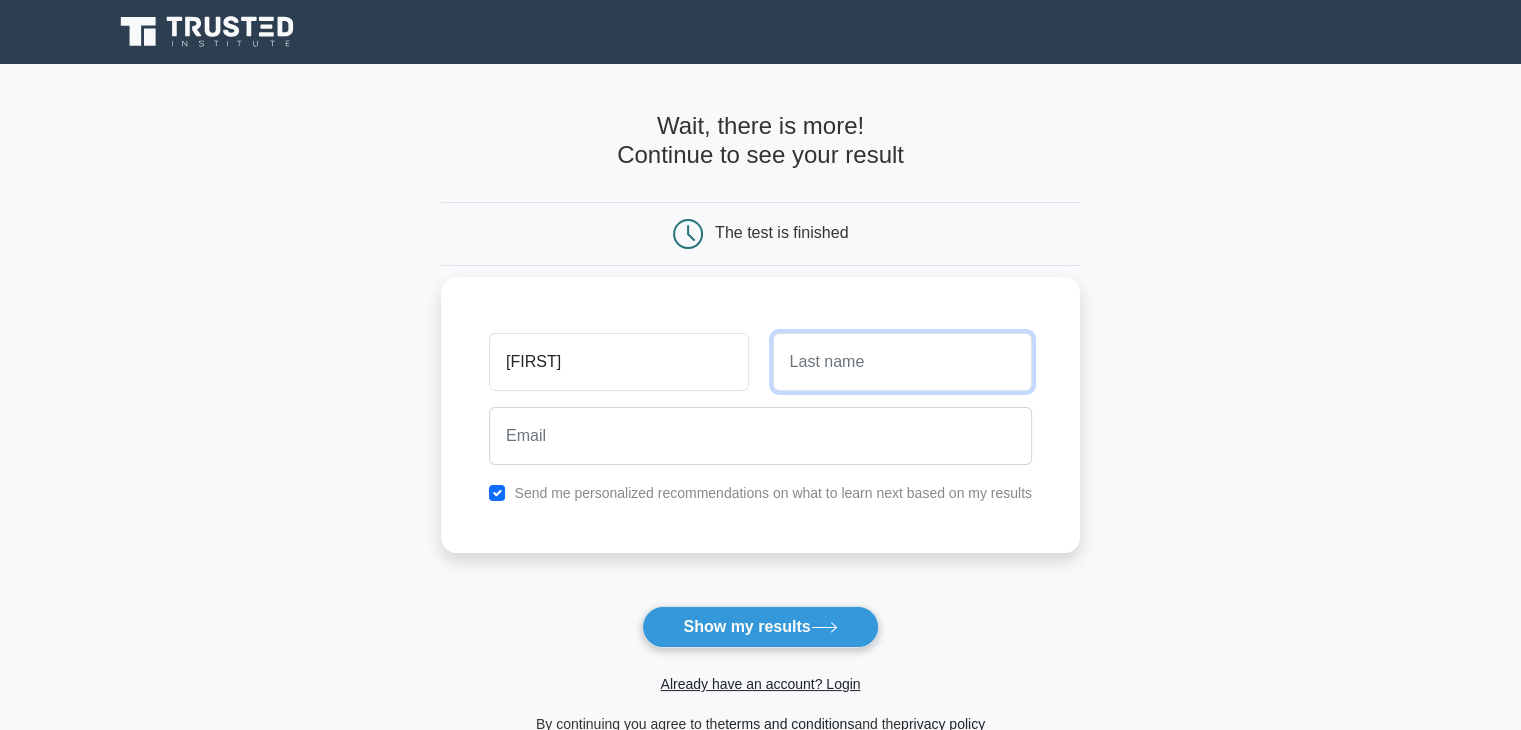 click at bounding box center [902, 362] 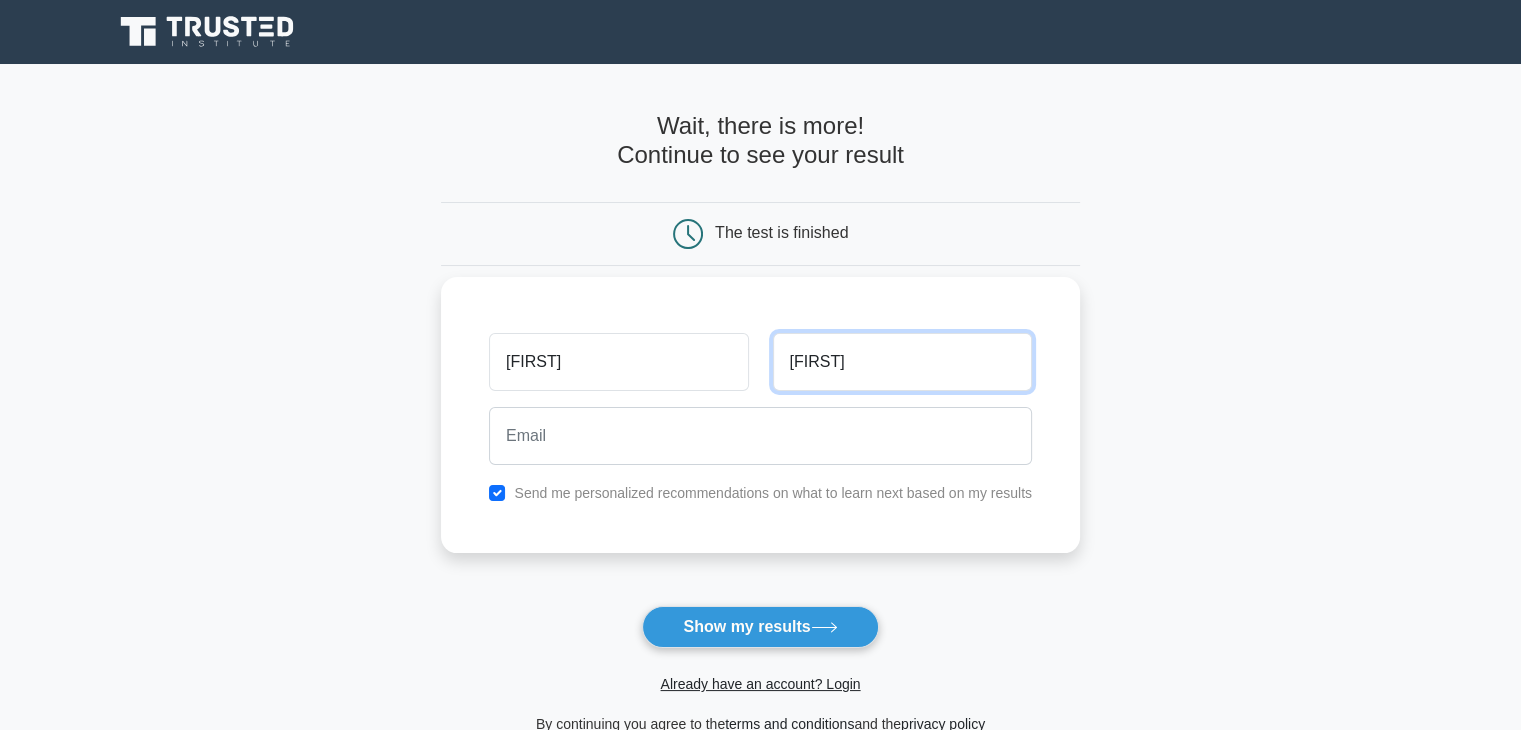type on "Jaber" 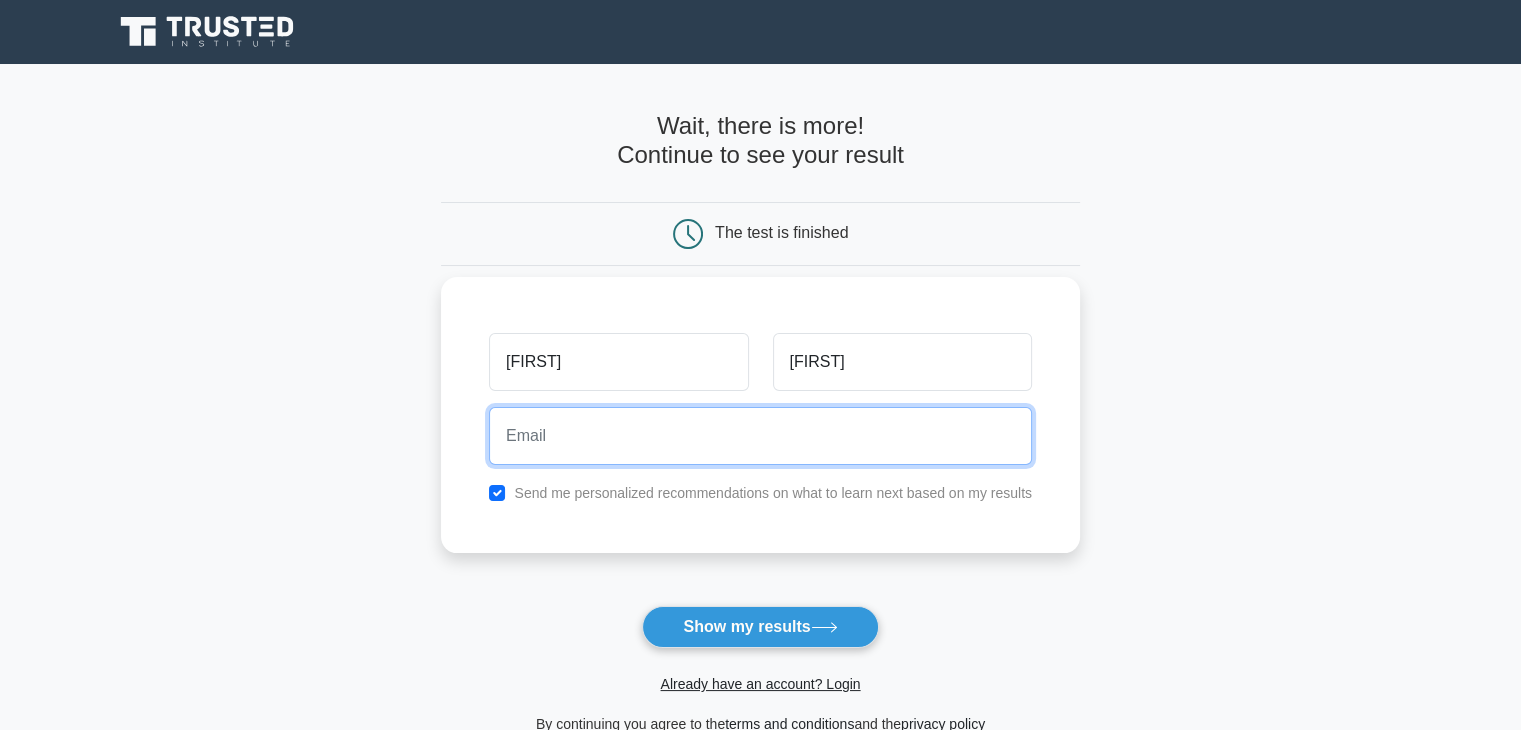 click at bounding box center (760, 436) 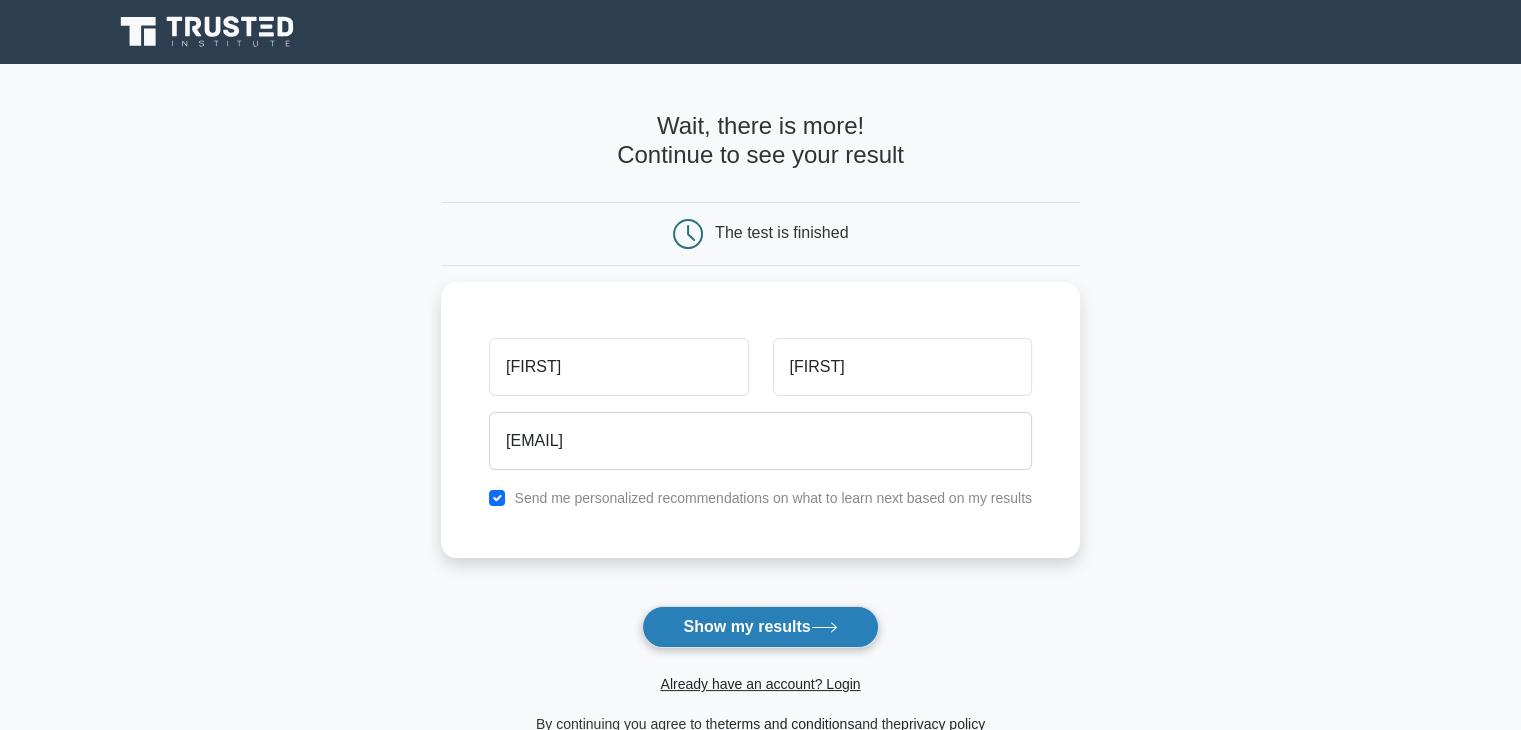 click on "Show my results" at bounding box center (760, 627) 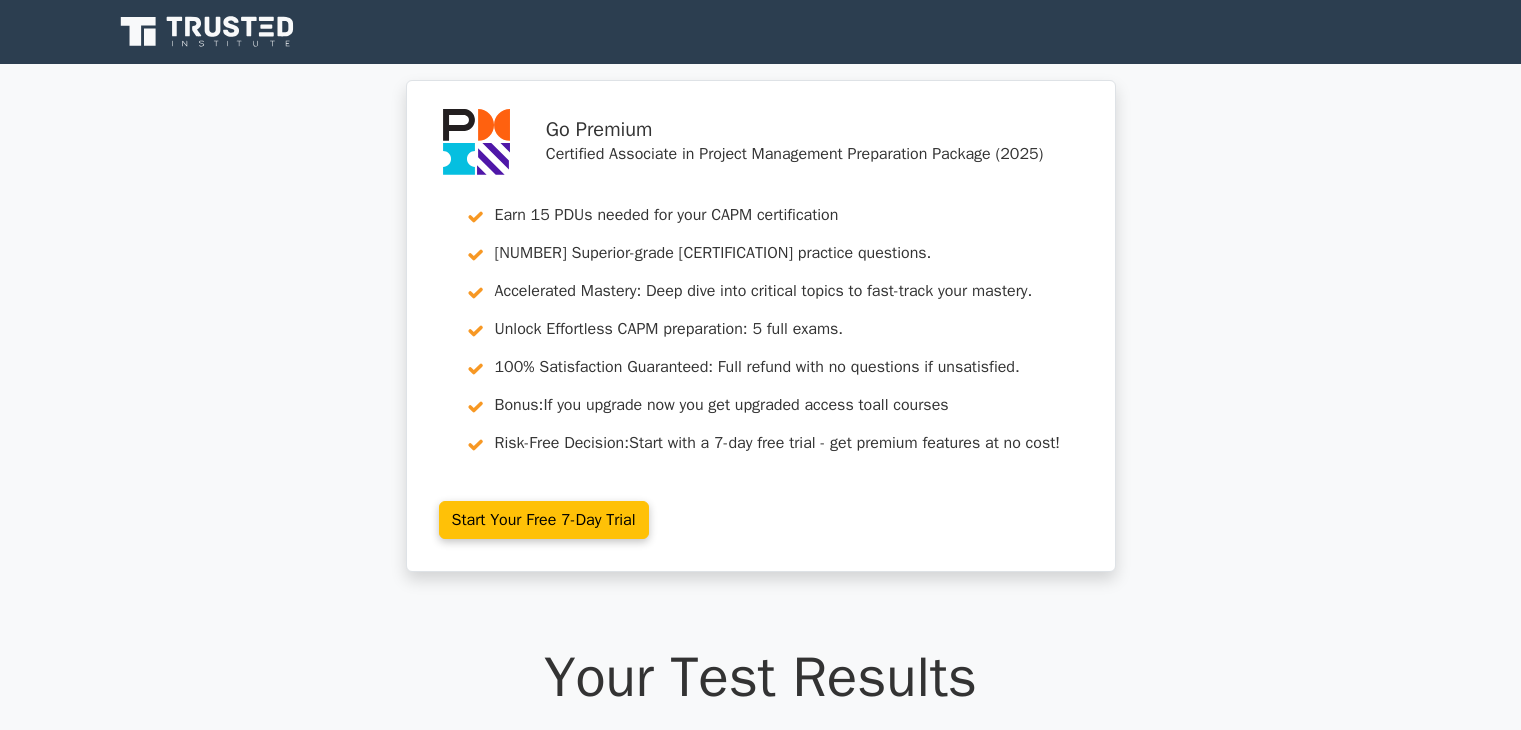 scroll, scrollTop: 0, scrollLeft: 0, axis: both 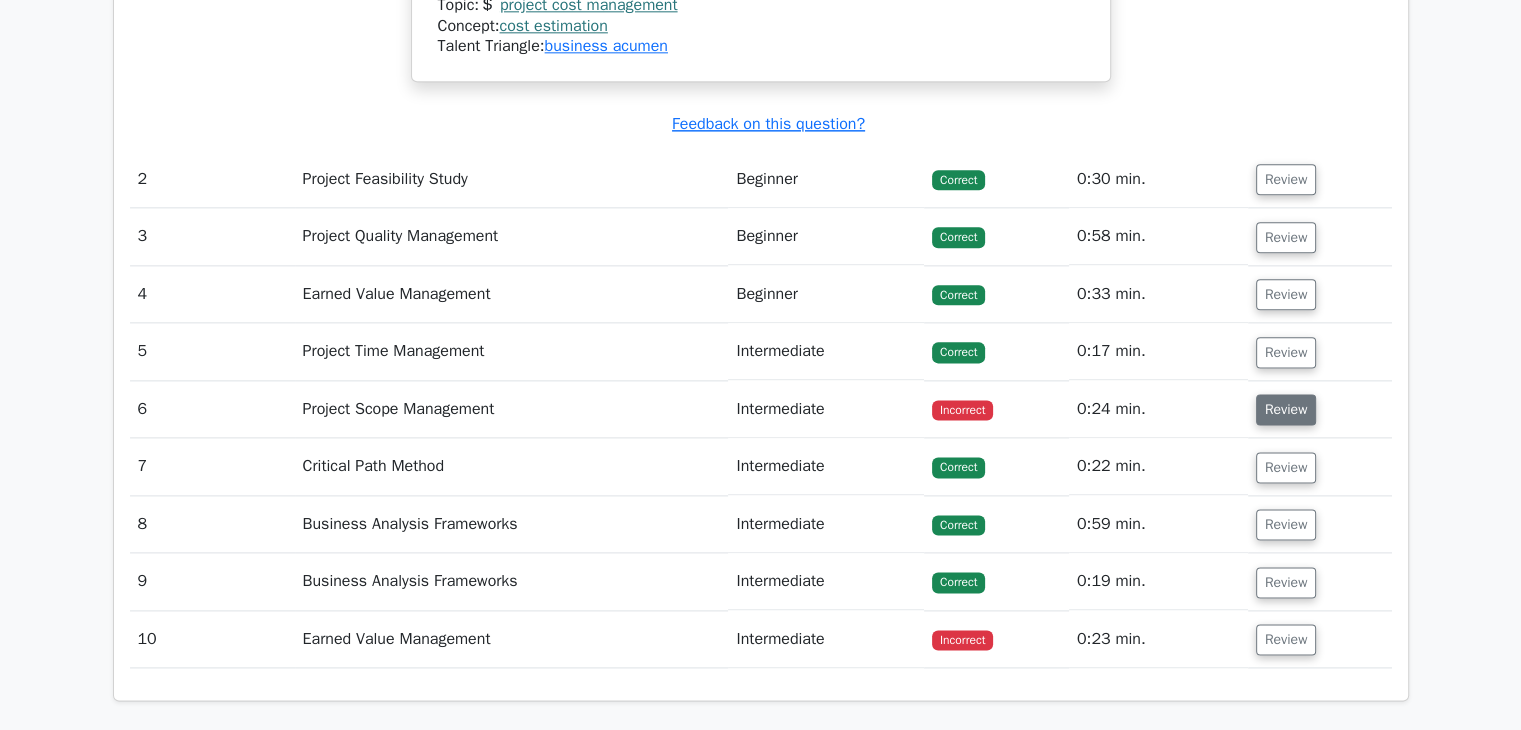 click on "Review" at bounding box center [1286, 409] 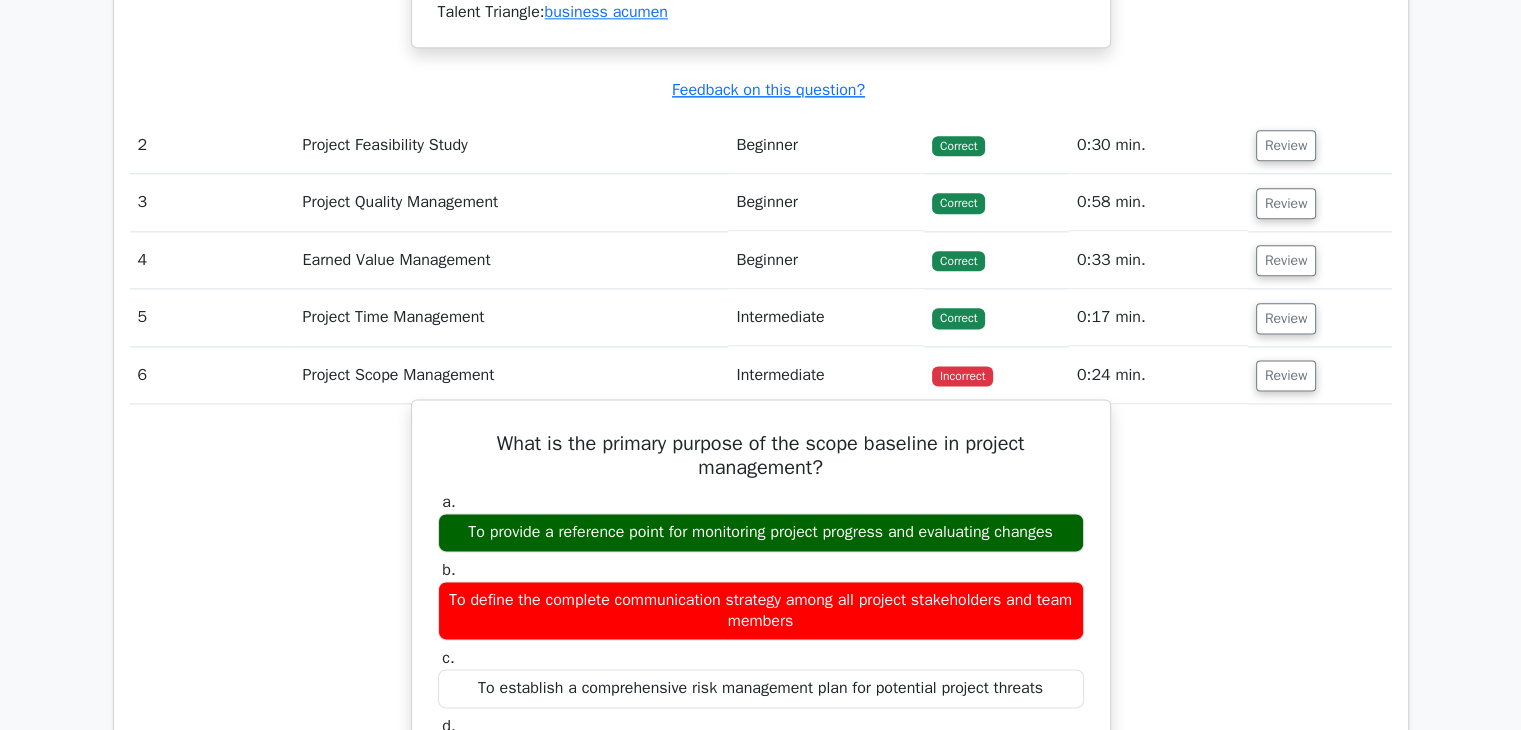 scroll, scrollTop: 2493, scrollLeft: 0, axis: vertical 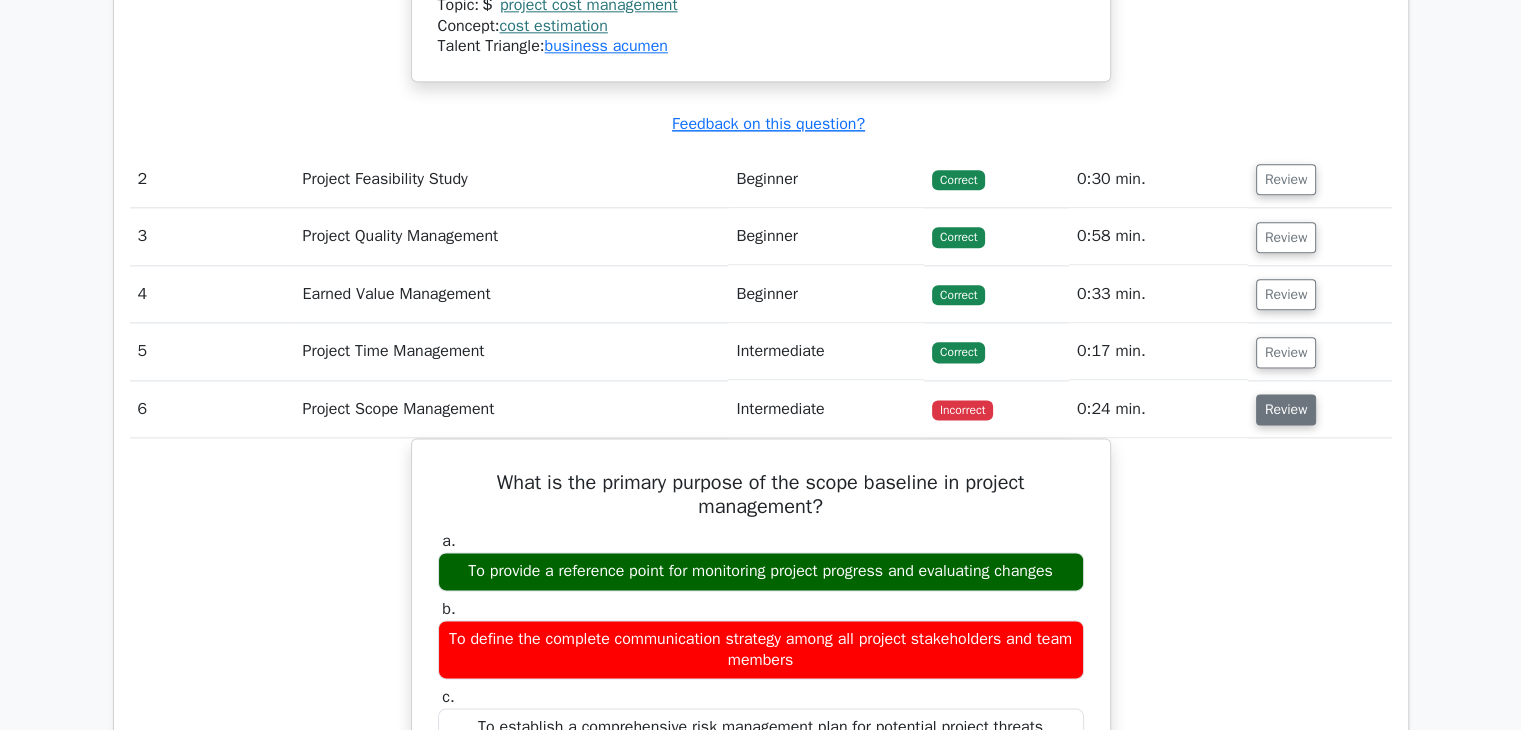 click on "Review" at bounding box center [1286, 409] 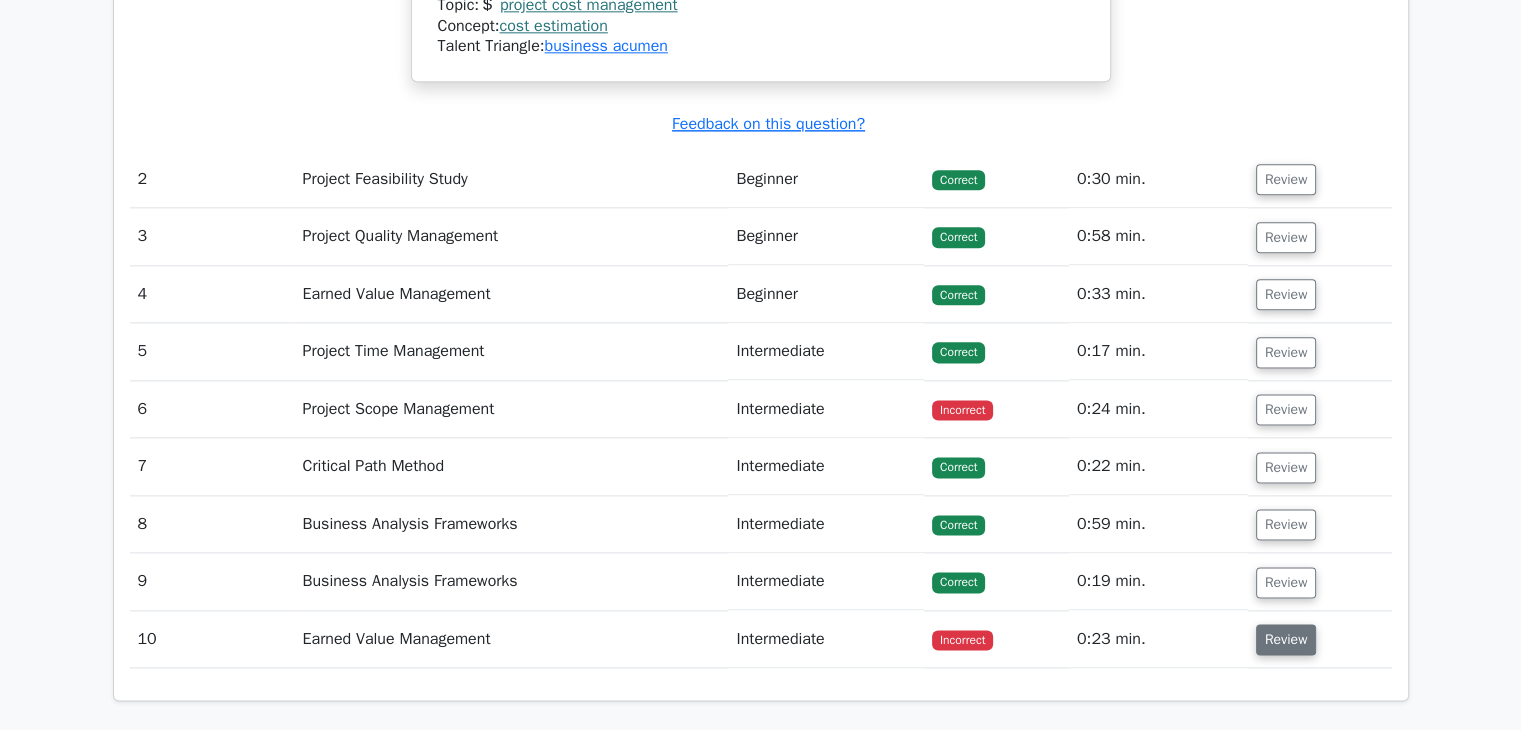 click on "Review" at bounding box center (1286, 639) 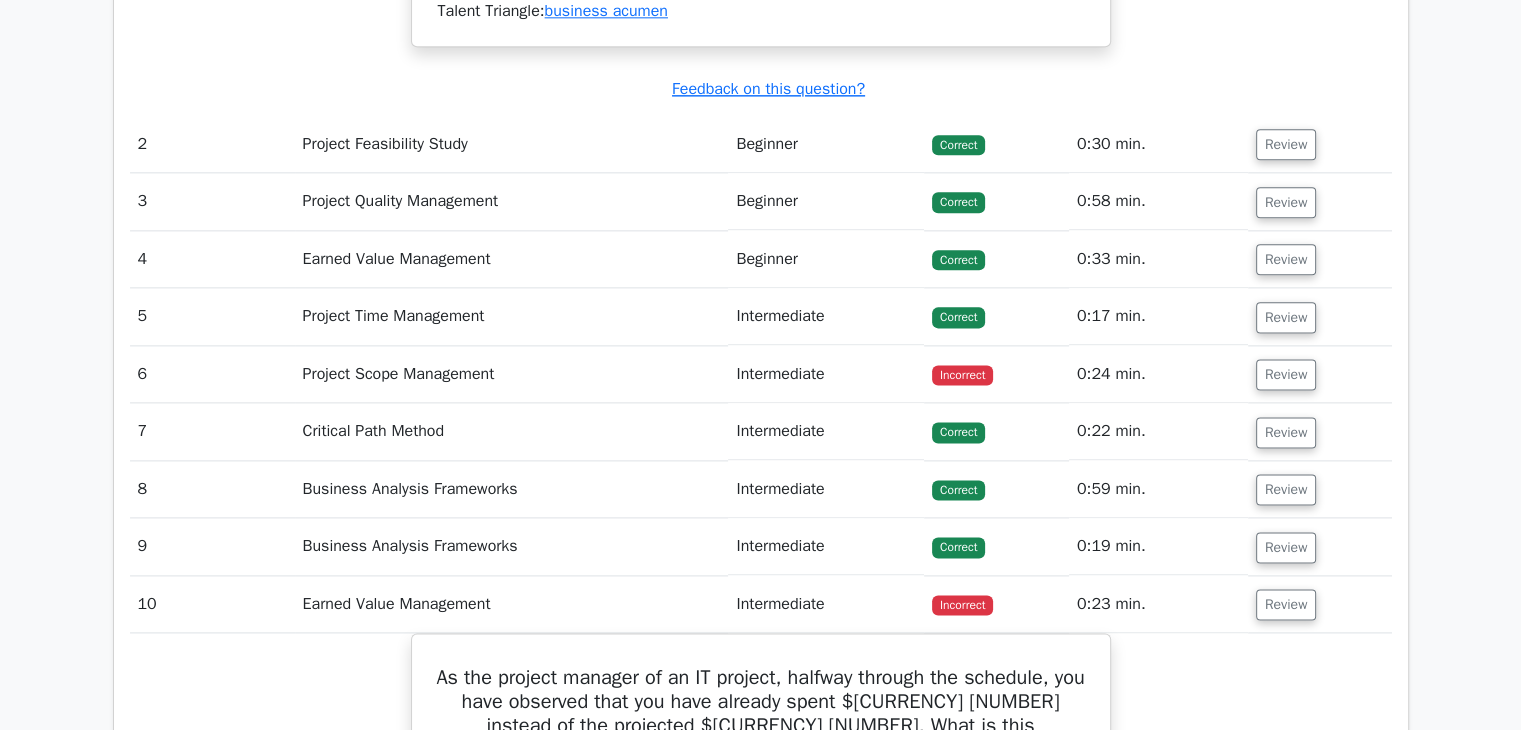scroll, scrollTop: 2493, scrollLeft: 0, axis: vertical 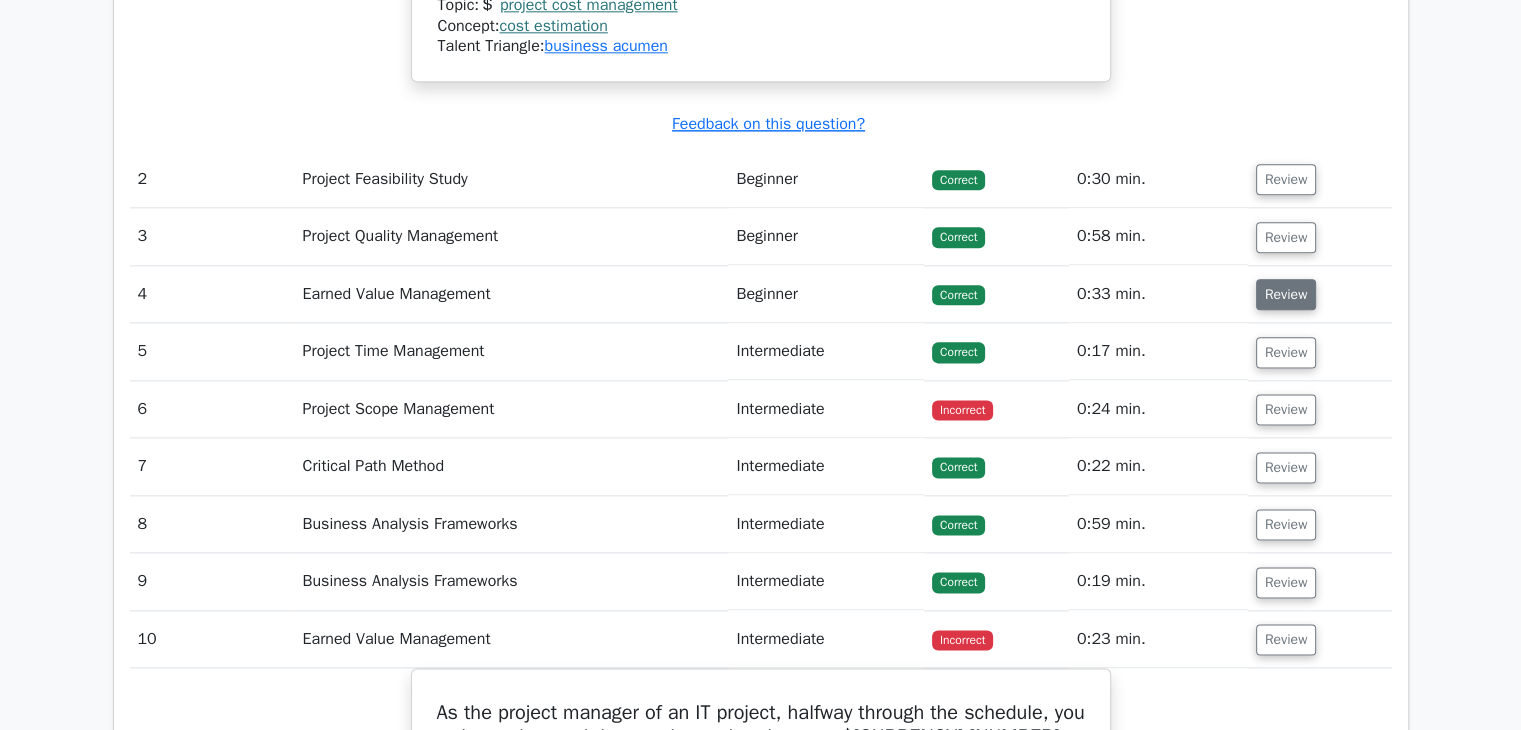 click on "Review" at bounding box center [1286, 294] 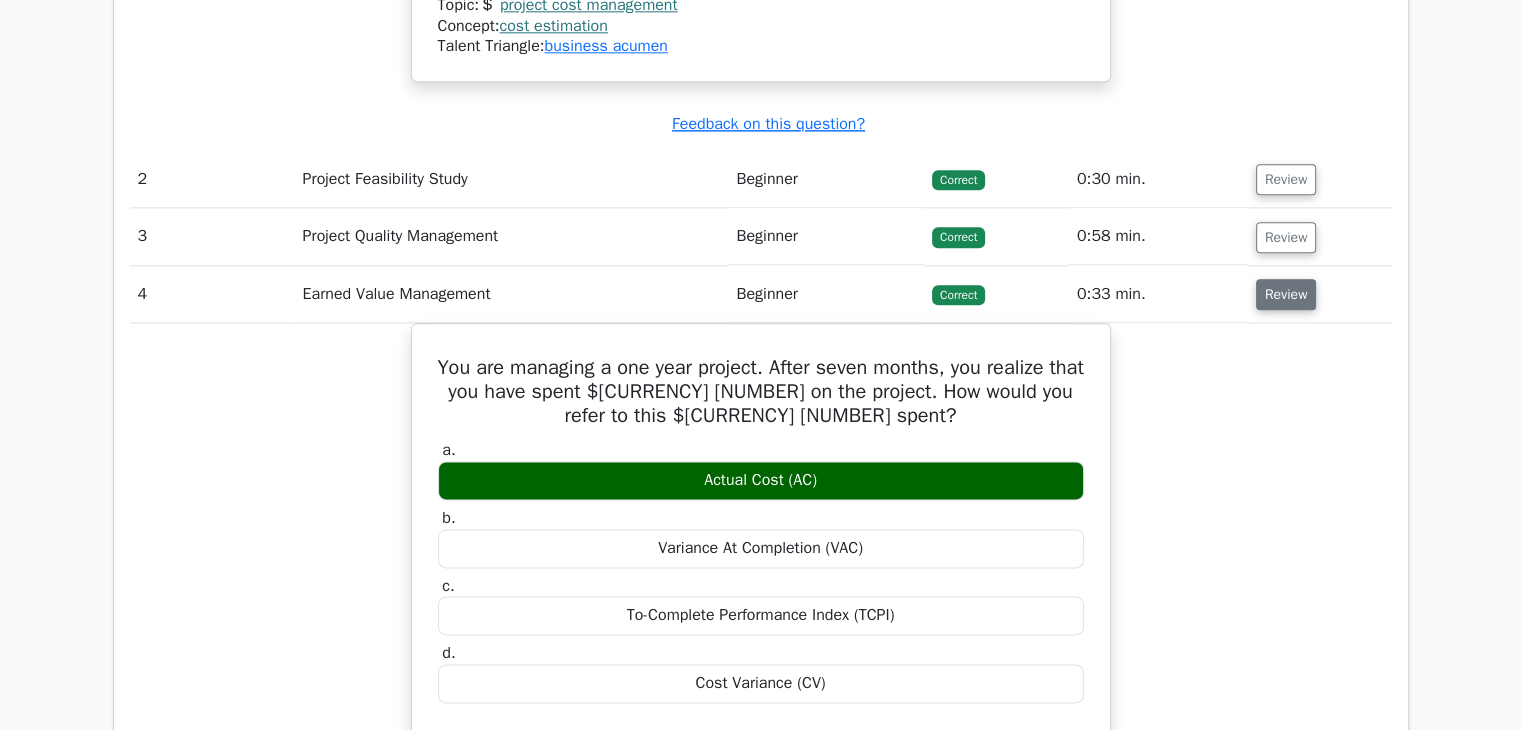 click on "Review" at bounding box center [1286, 294] 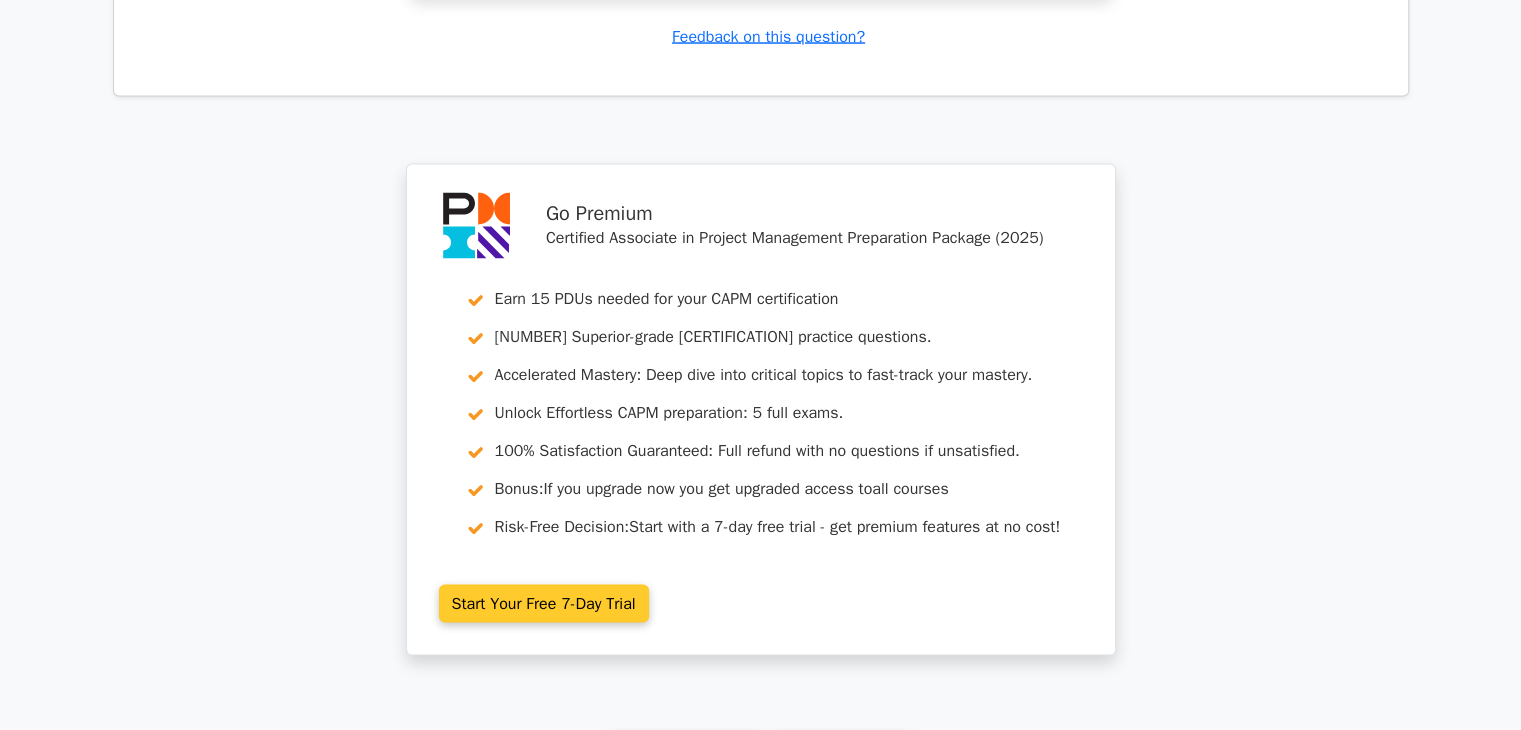 scroll, scrollTop: 3993, scrollLeft: 0, axis: vertical 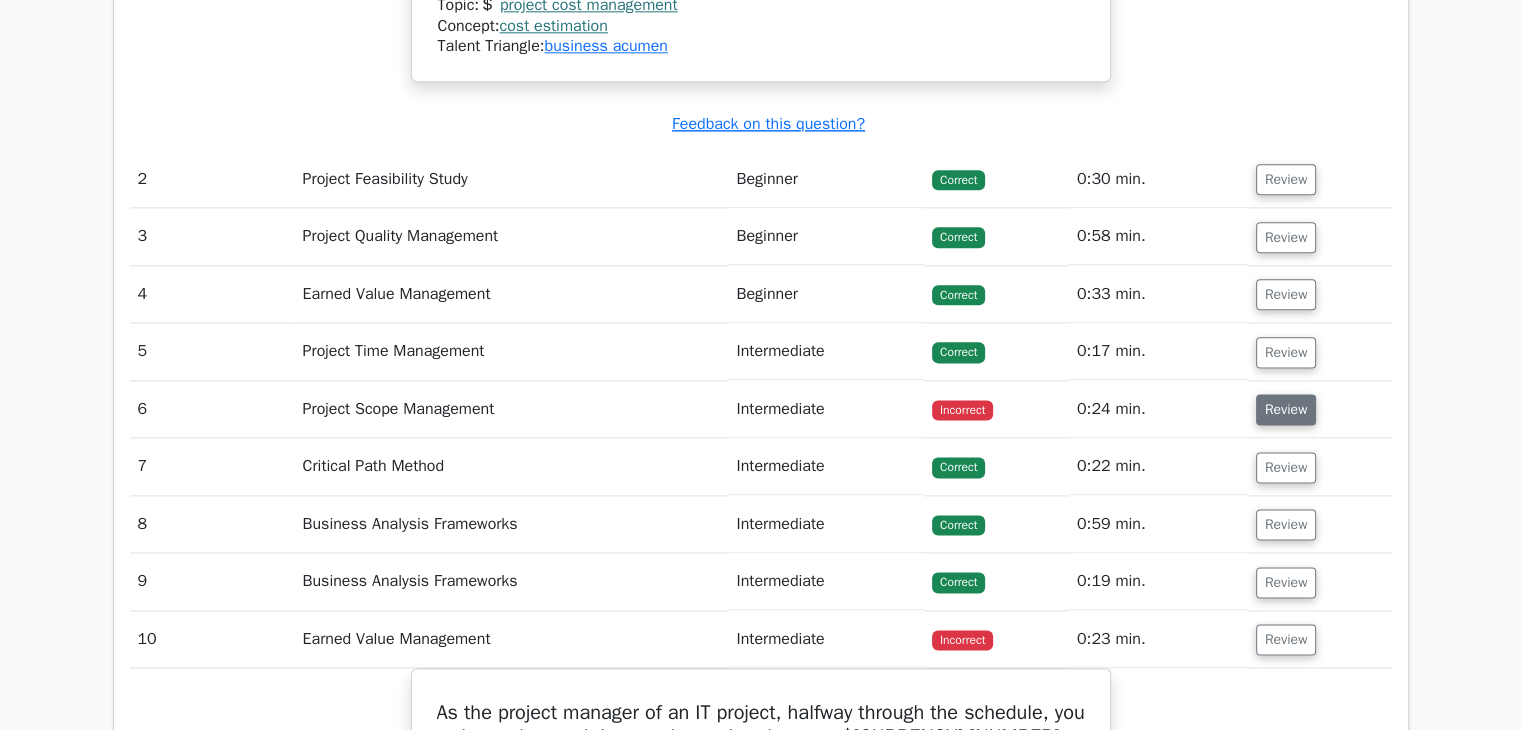 click on "Review" at bounding box center [1286, 409] 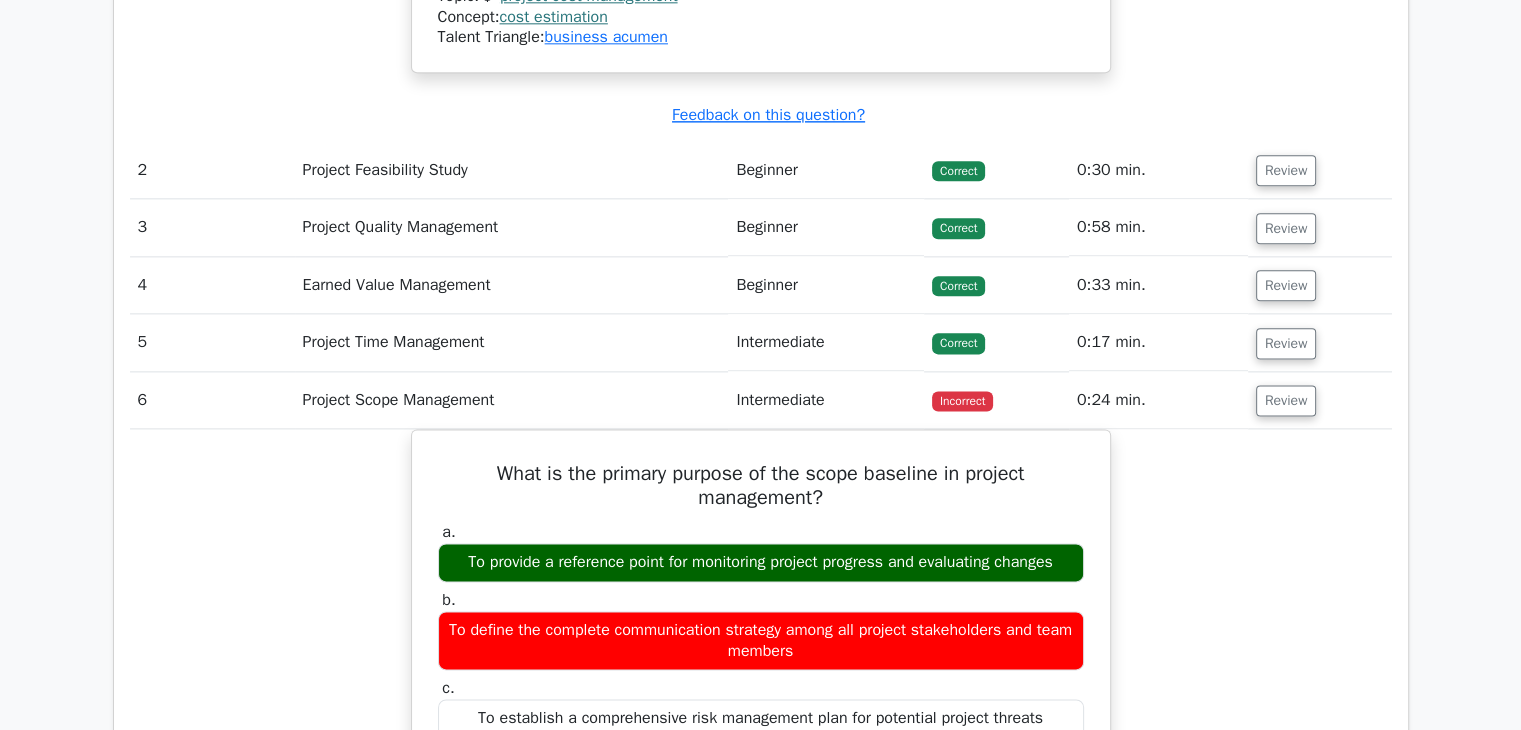 scroll, scrollTop: 2393, scrollLeft: 0, axis: vertical 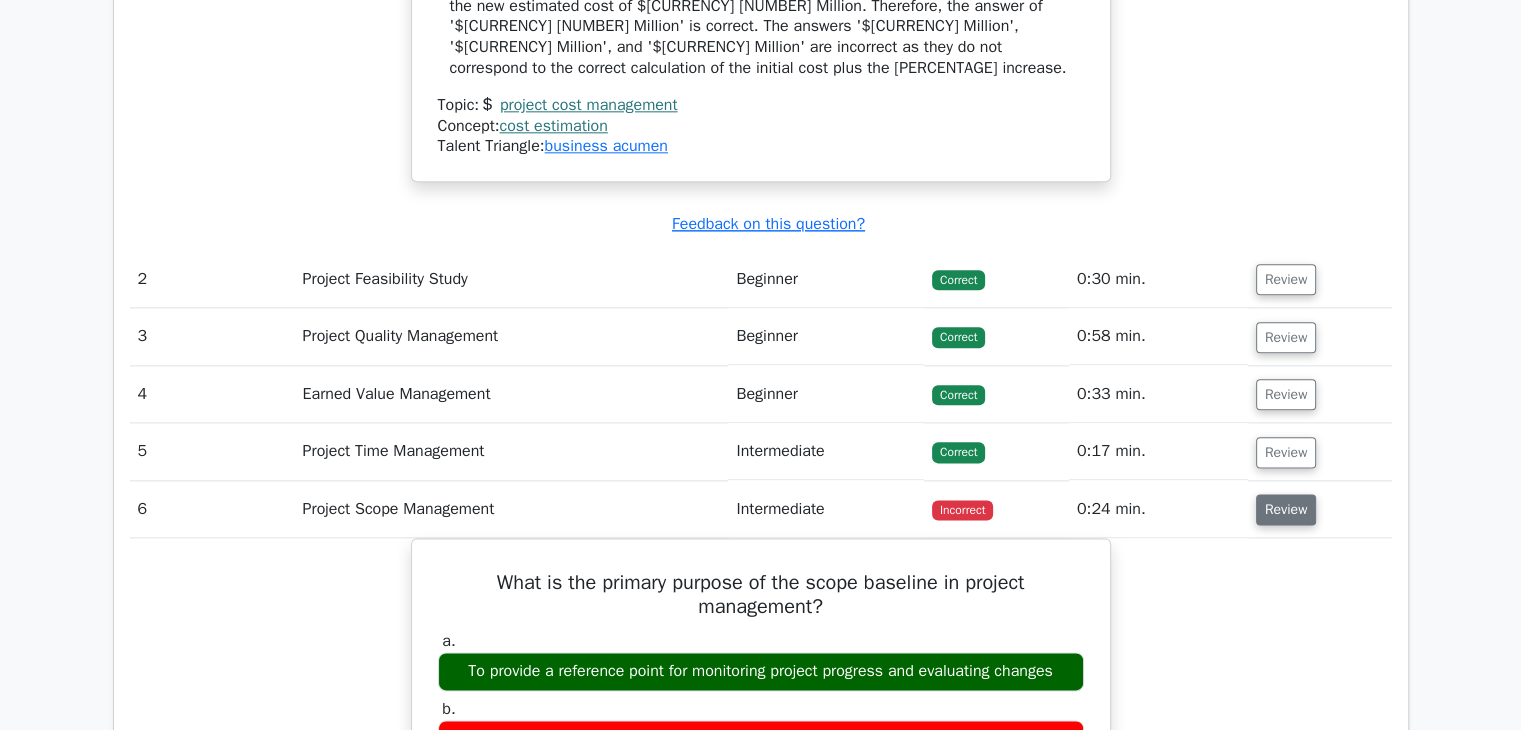 click on "Review" at bounding box center [1286, 509] 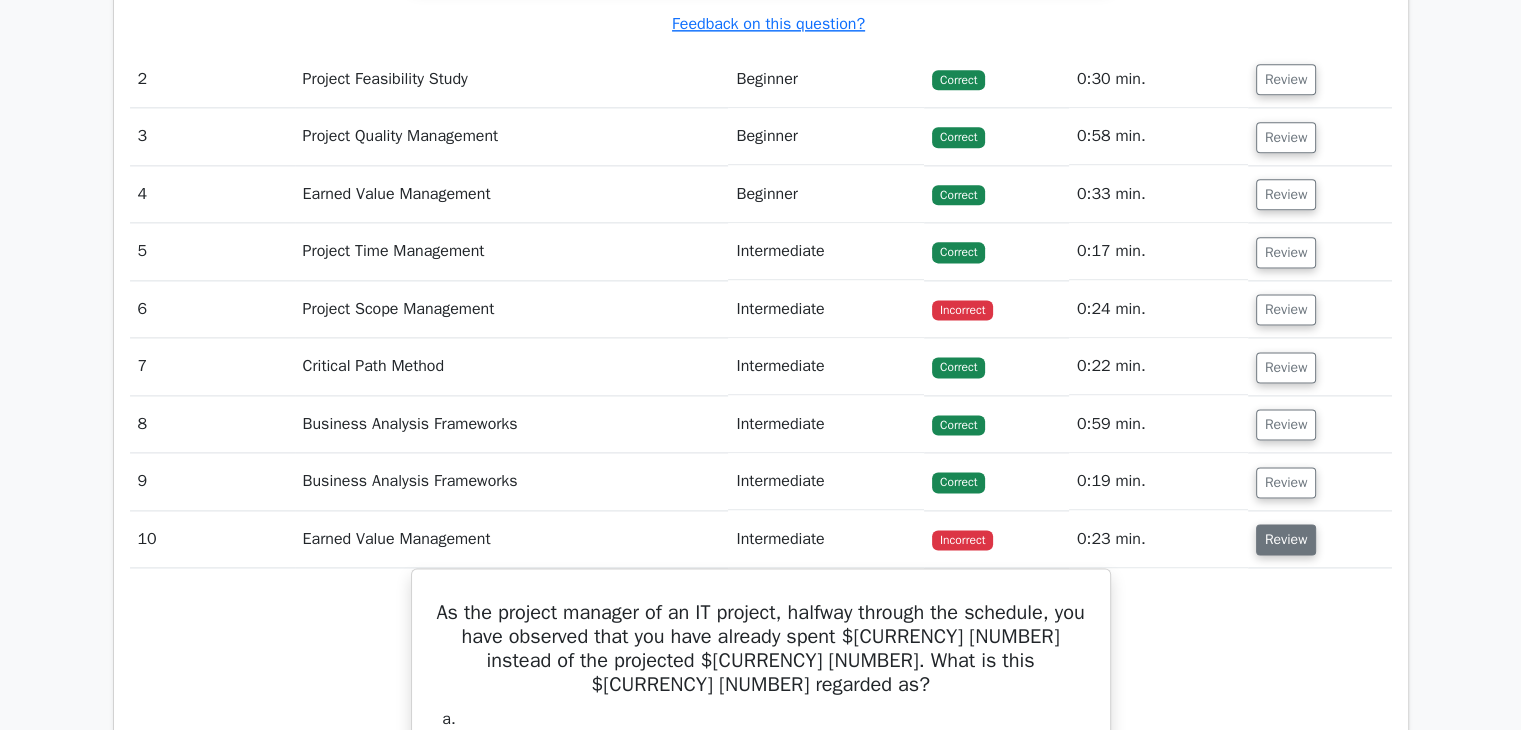 click on "Review" at bounding box center (1286, 539) 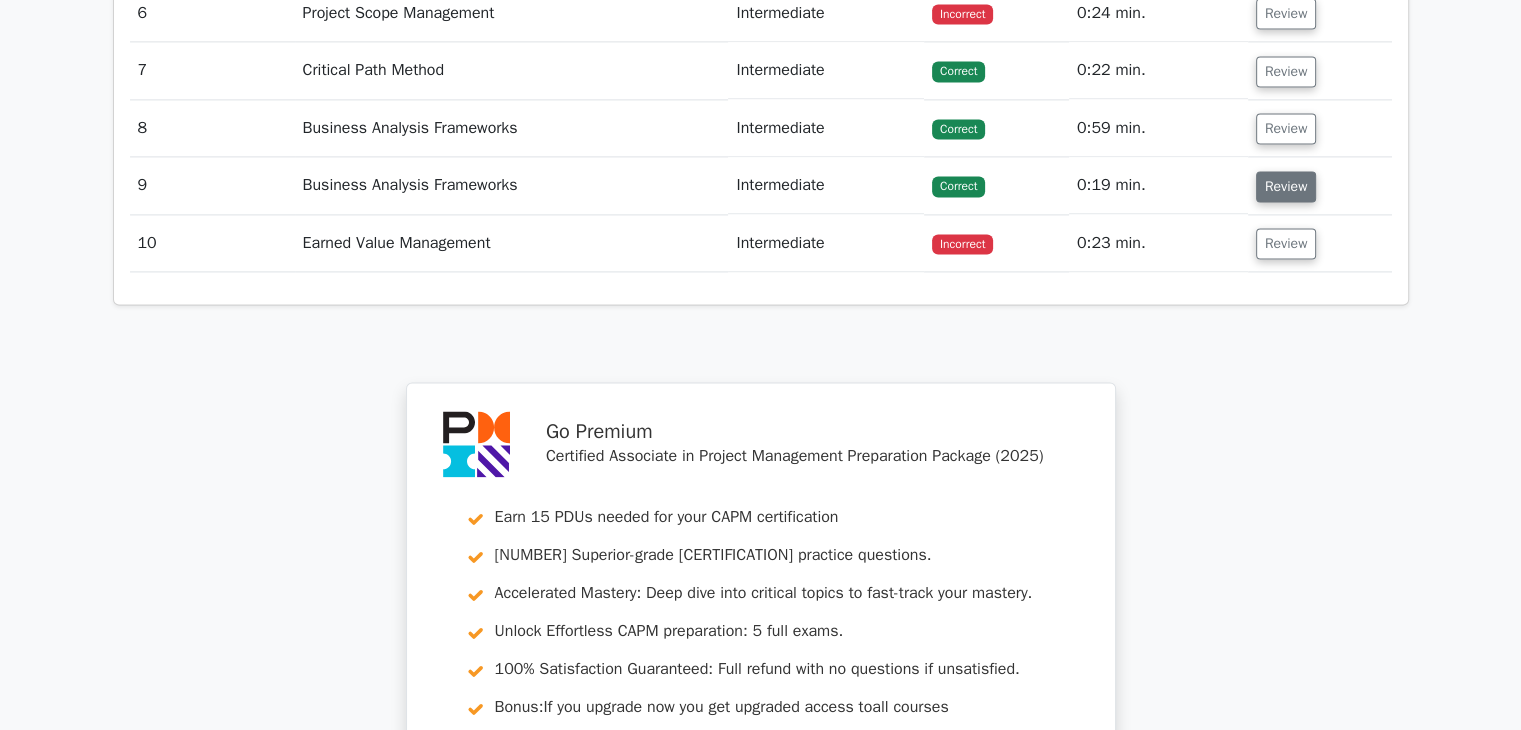 scroll, scrollTop: 2793, scrollLeft: 0, axis: vertical 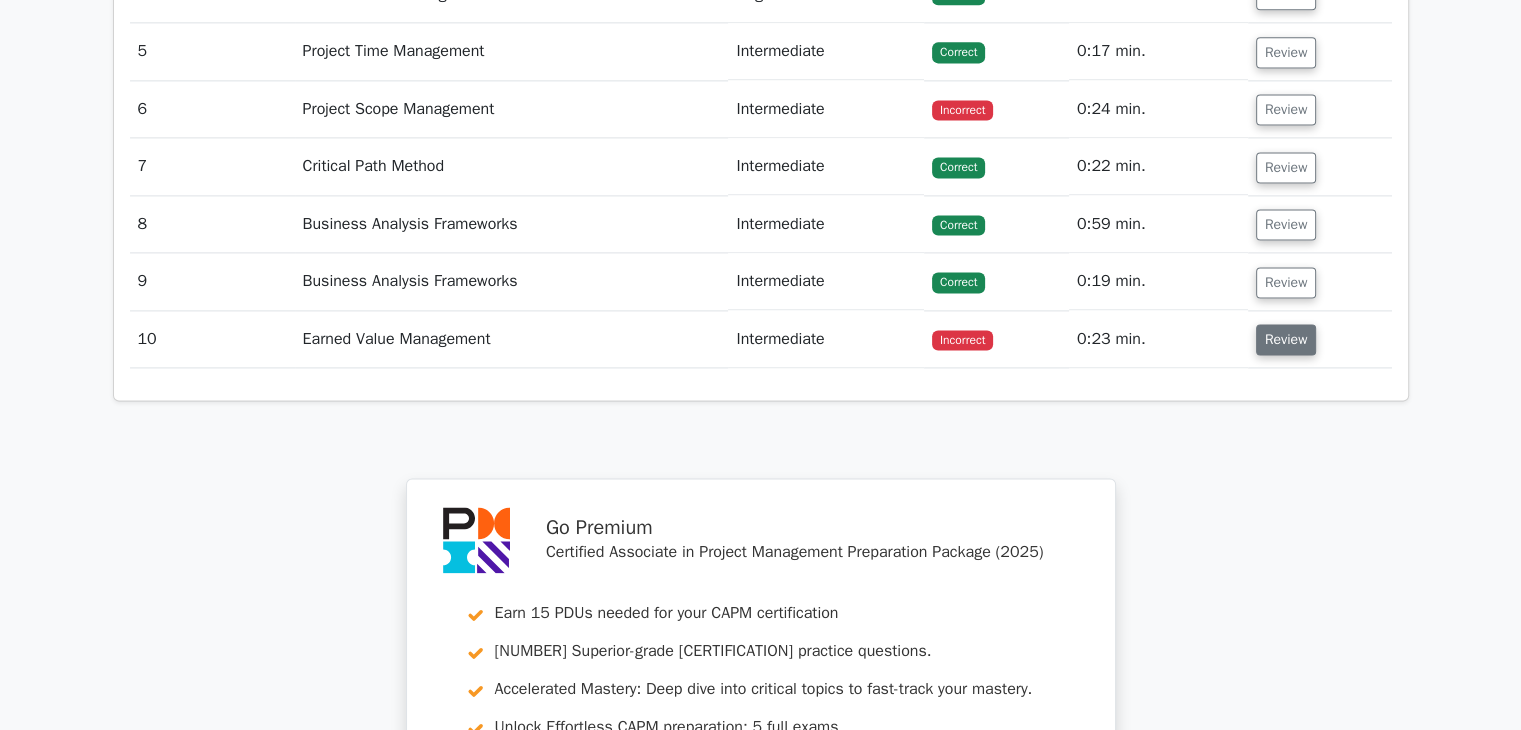 click on "Review" at bounding box center (1286, 339) 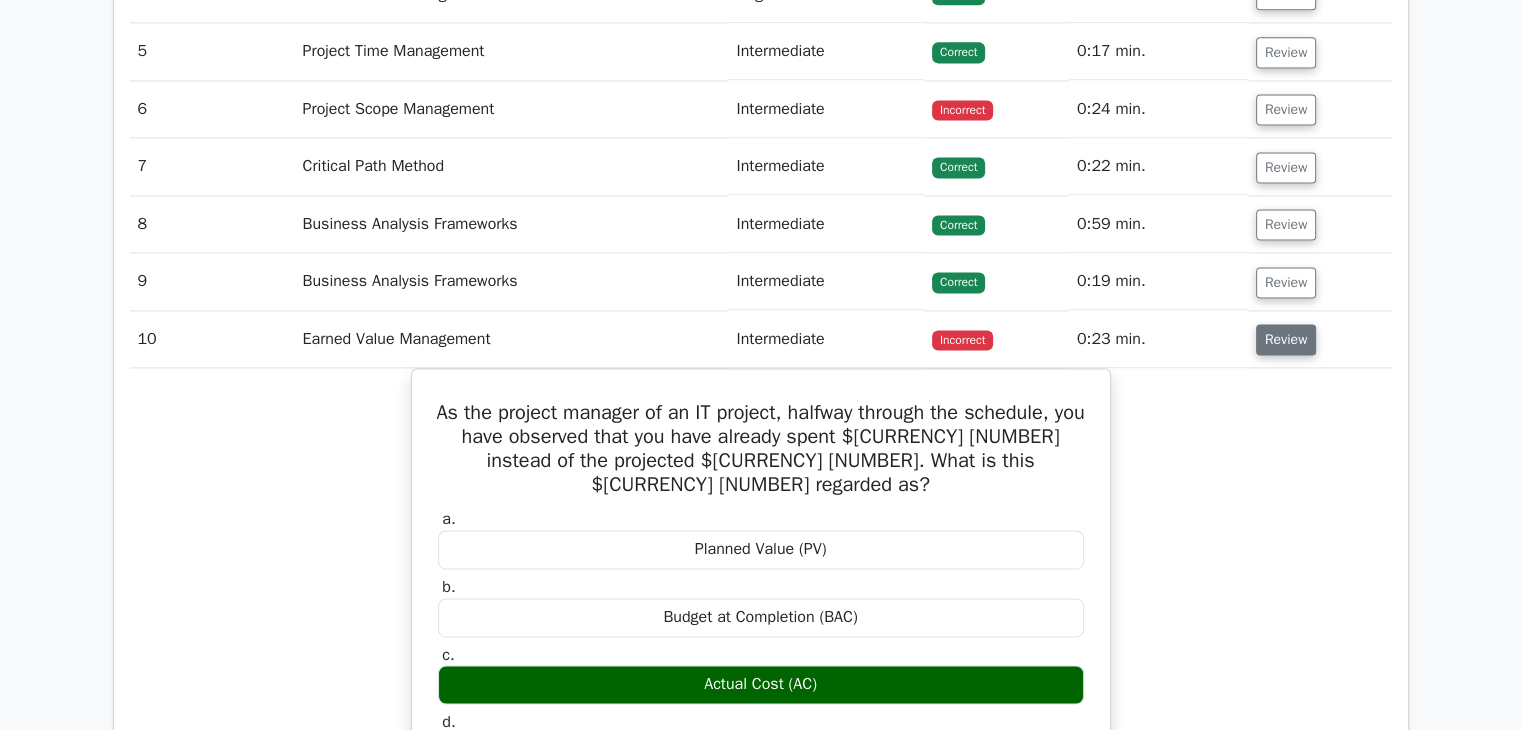 click on "Review" at bounding box center (1286, 339) 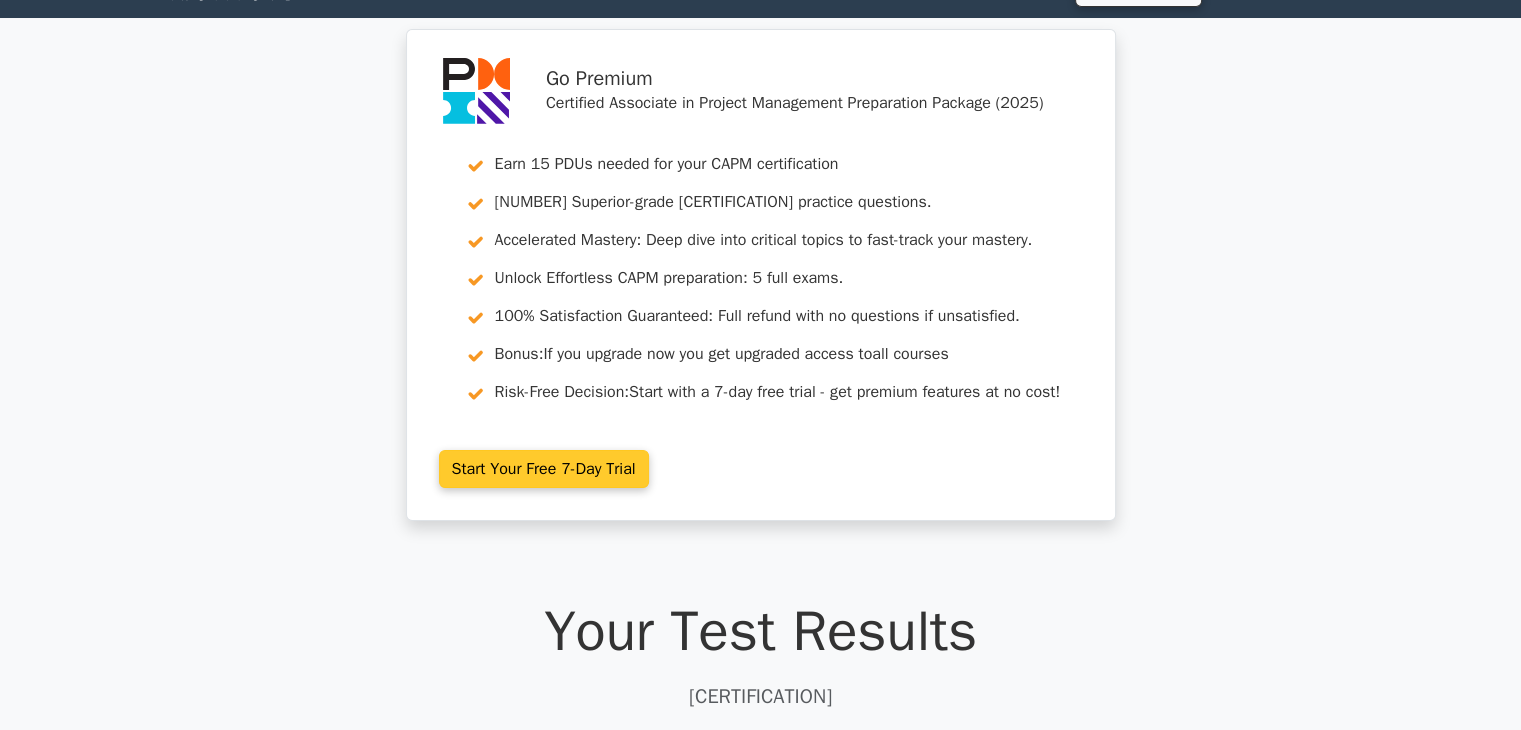 scroll, scrollTop: 0, scrollLeft: 0, axis: both 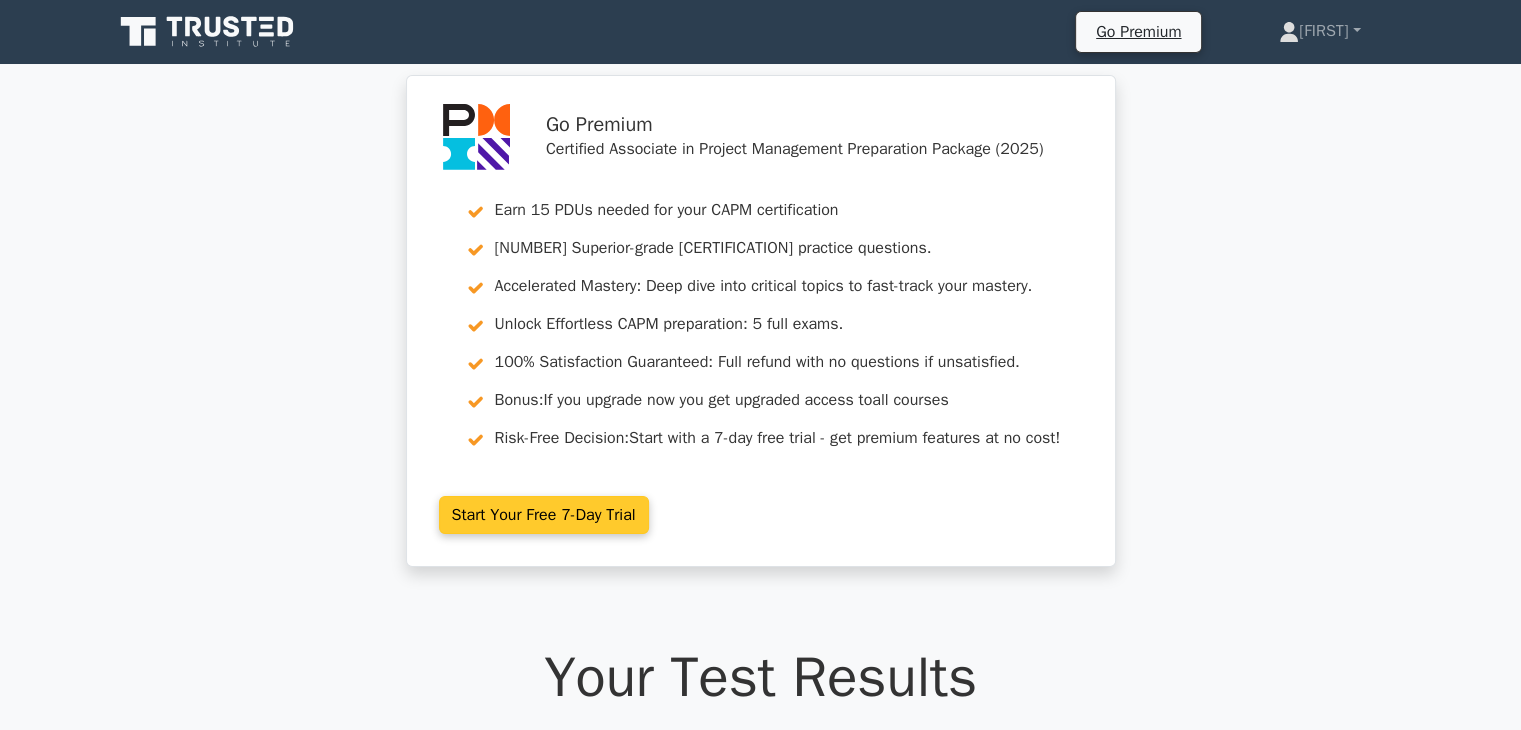 click on "Start Your Free 7-Day Trial" at bounding box center [544, 515] 